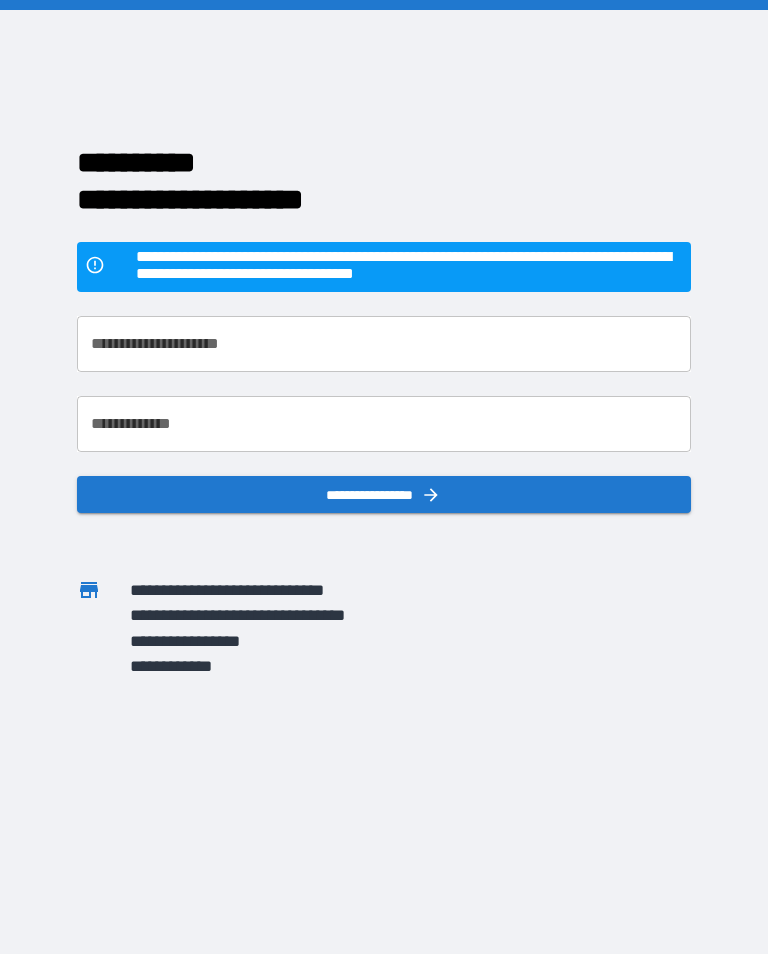 scroll, scrollTop: 0, scrollLeft: 0, axis: both 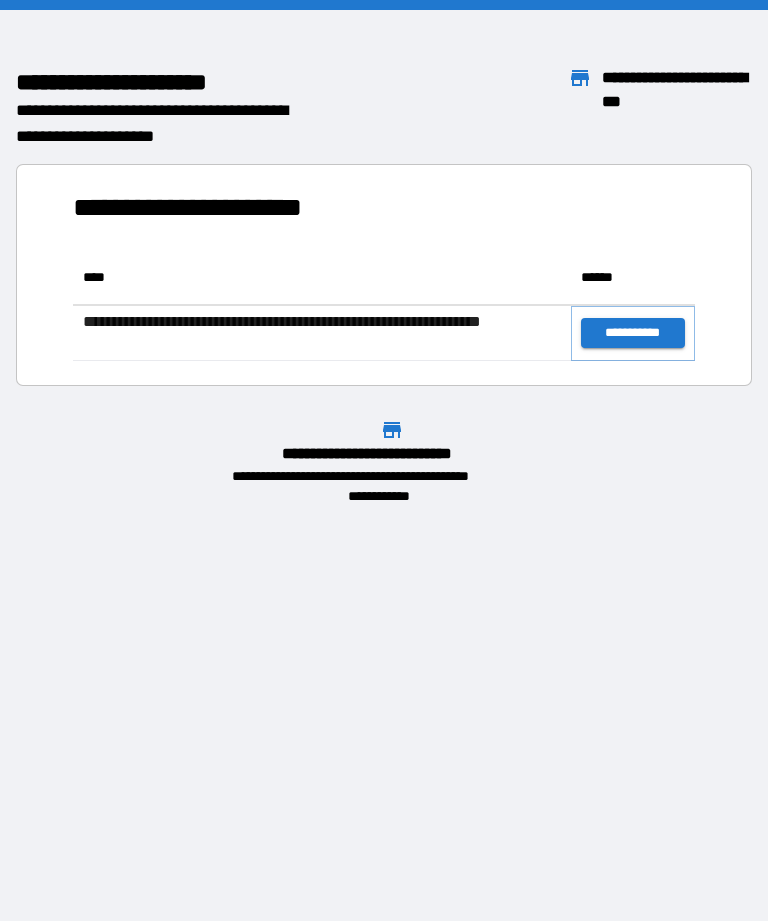 click on "**********" at bounding box center [633, 333] 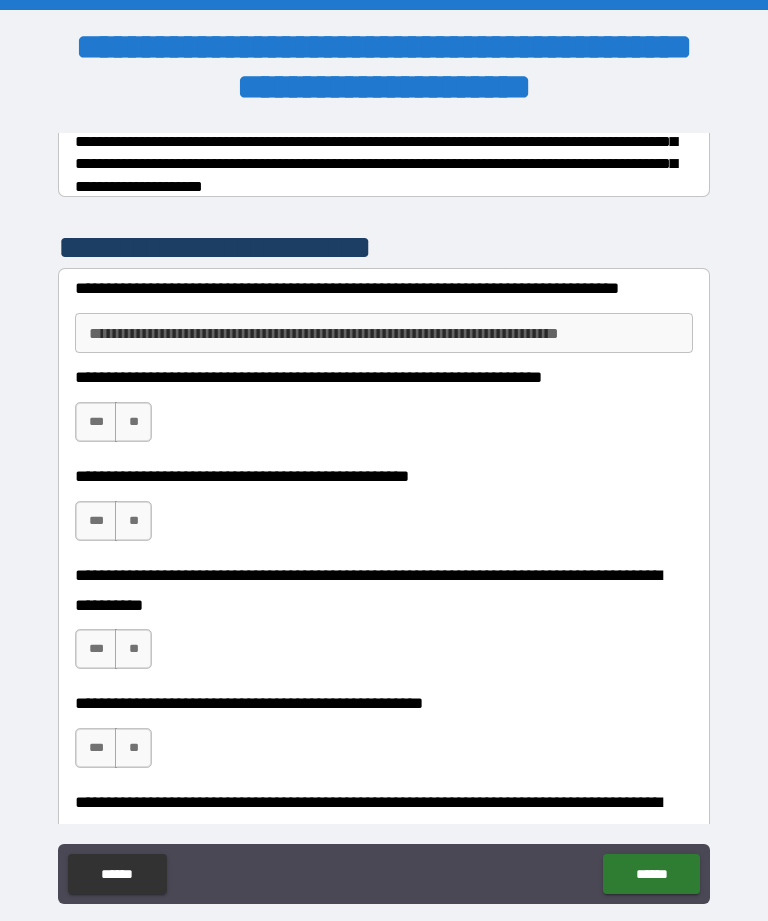 scroll, scrollTop: 349, scrollLeft: 0, axis: vertical 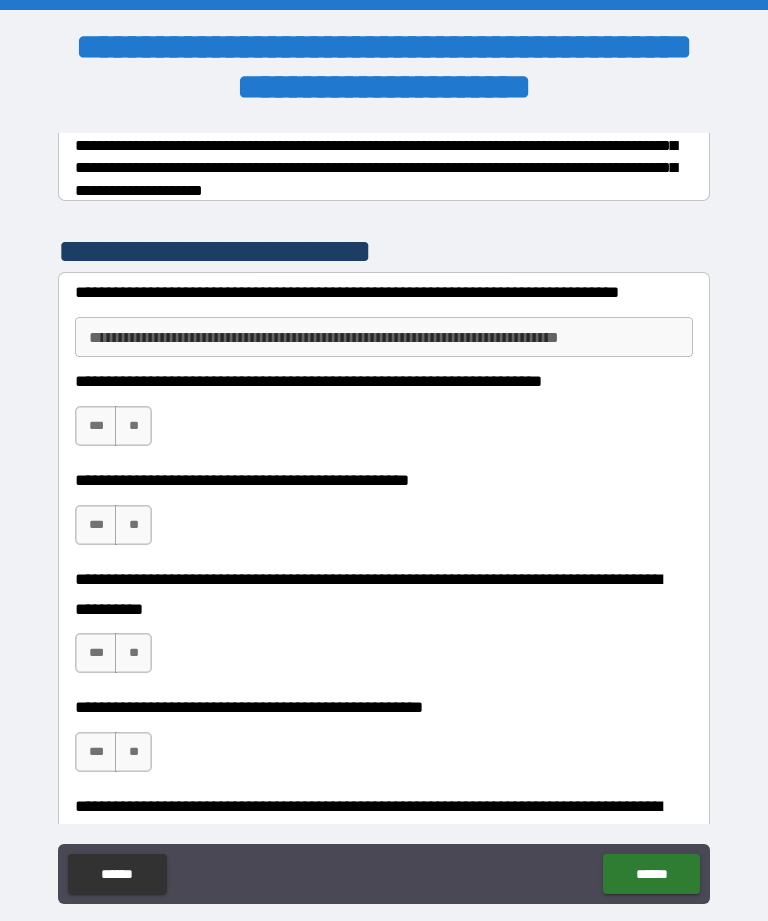 click on "**********" at bounding box center [384, 337] 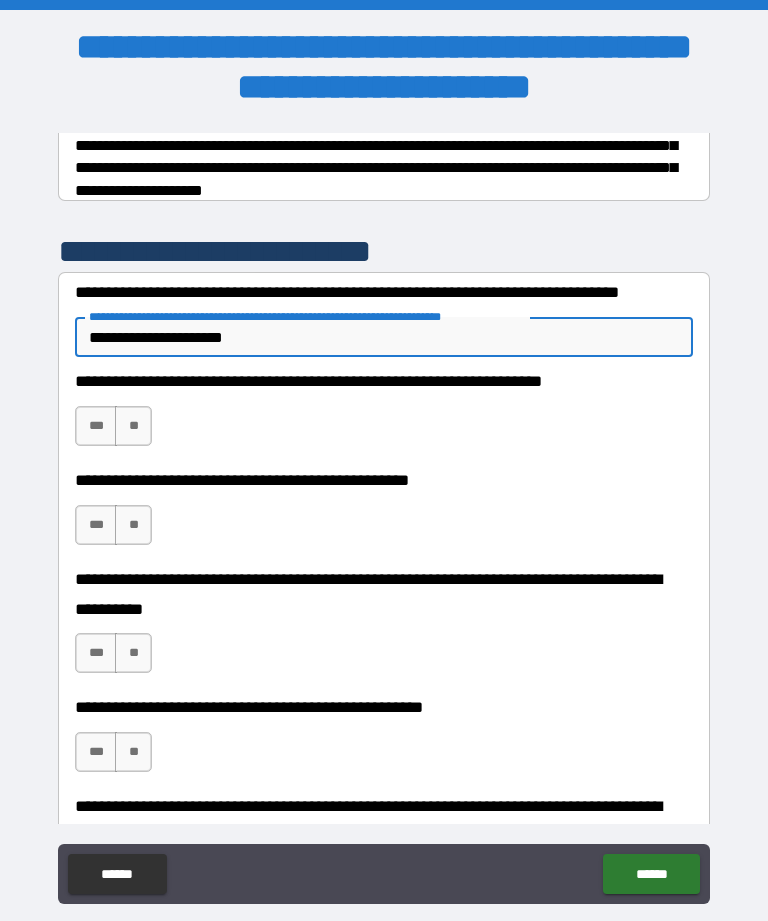type on "**********" 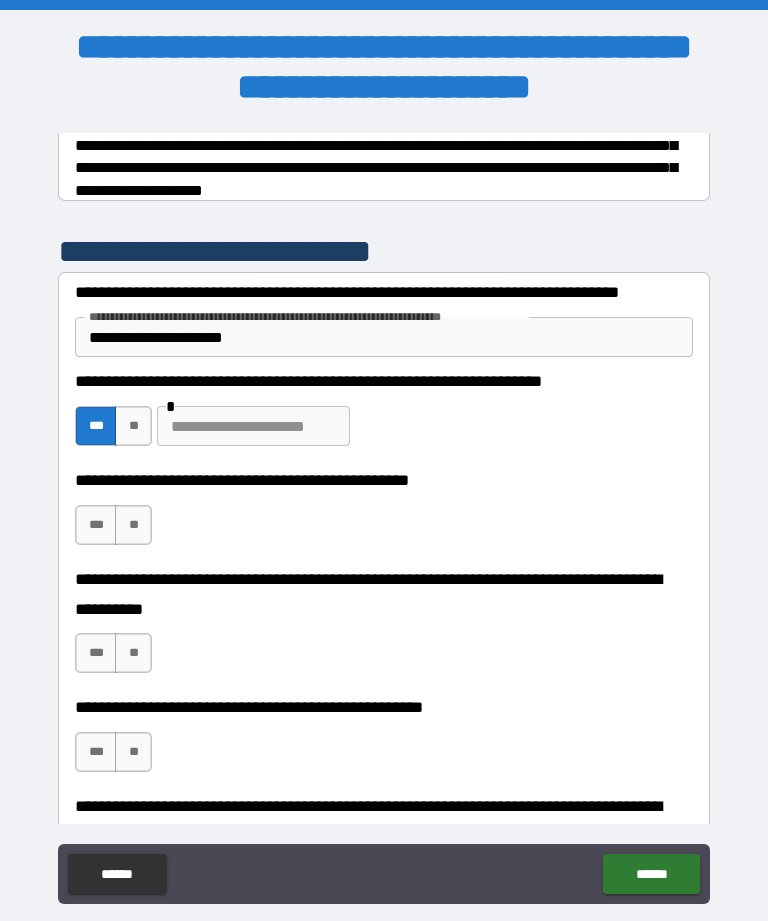 click on "**" at bounding box center (133, 426) 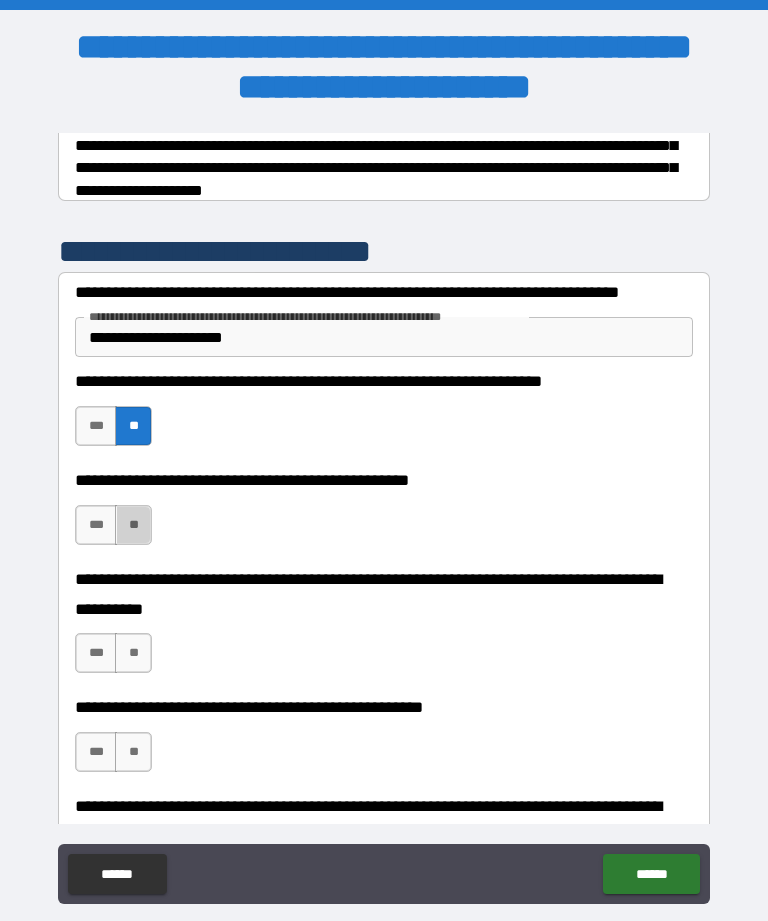 click on "**" at bounding box center [133, 525] 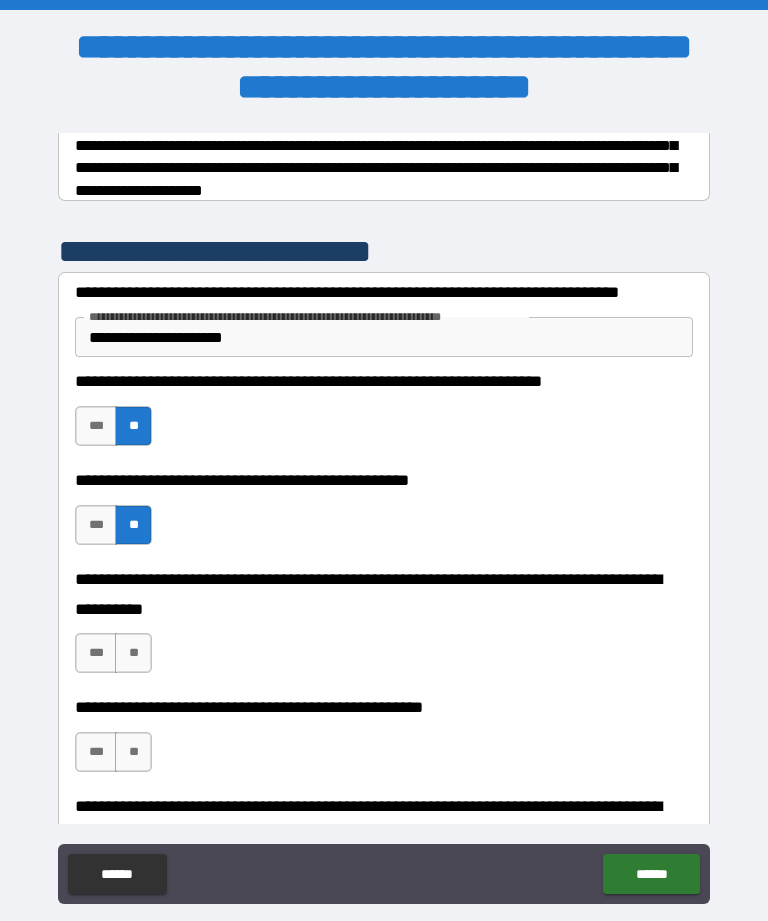 click on "***" at bounding box center [96, 653] 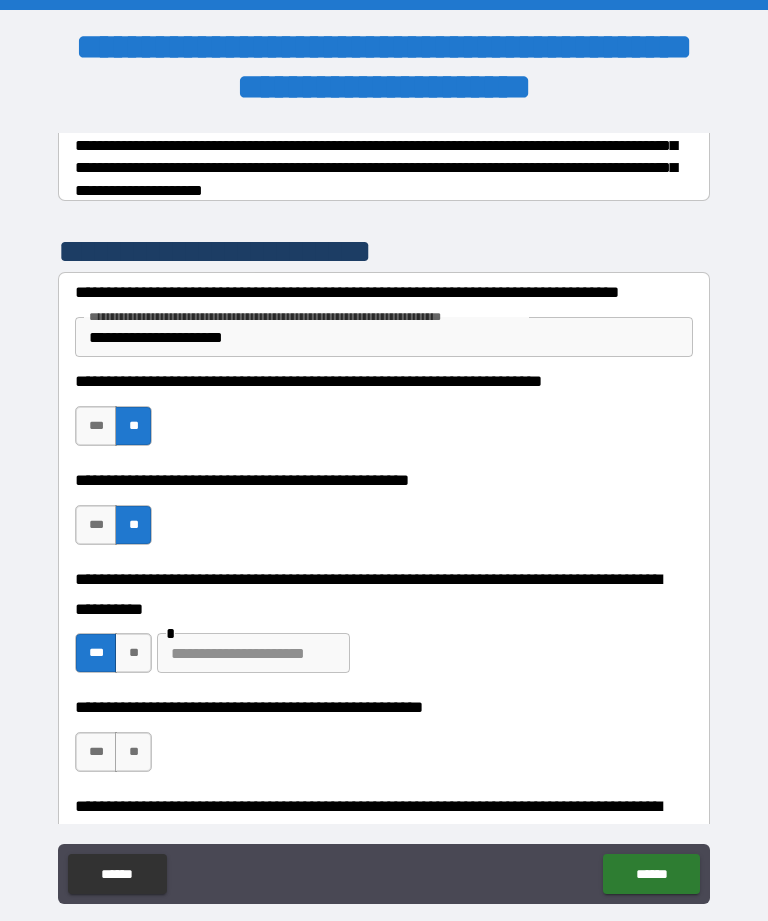 click on "**" at bounding box center (133, 653) 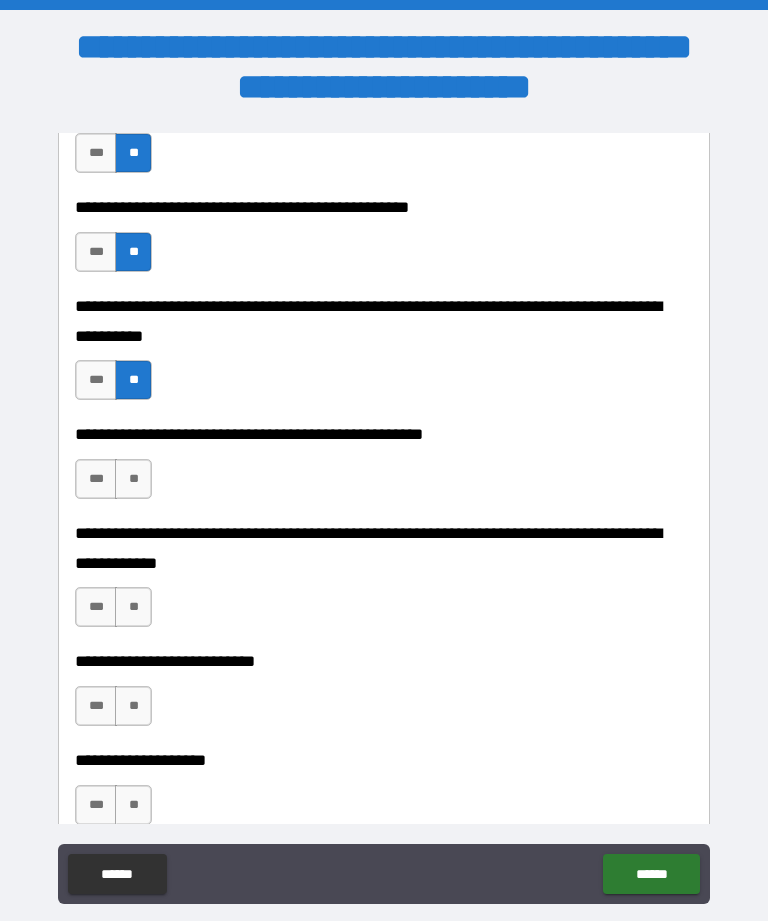 scroll, scrollTop: 621, scrollLeft: 0, axis: vertical 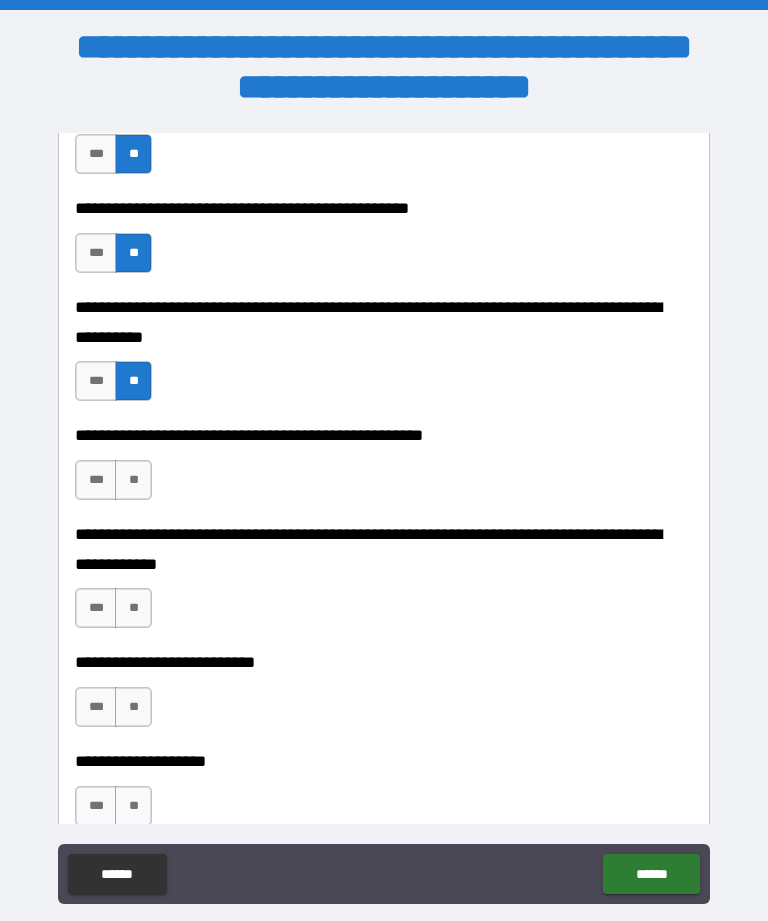 click on "**" at bounding box center (133, 480) 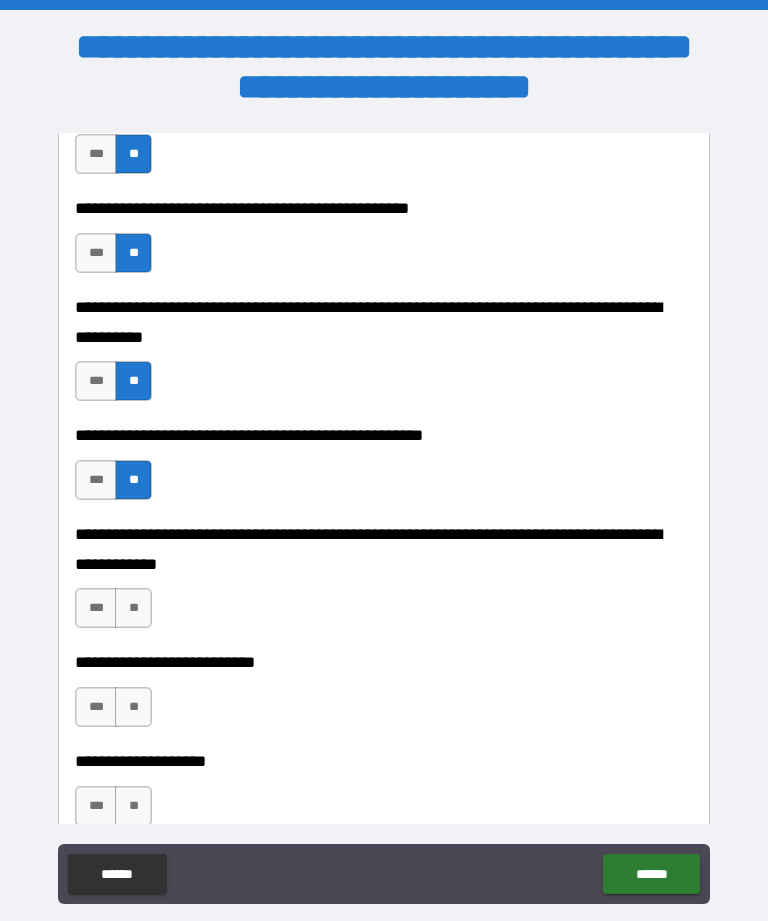 click on "**" at bounding box center (133, 608) 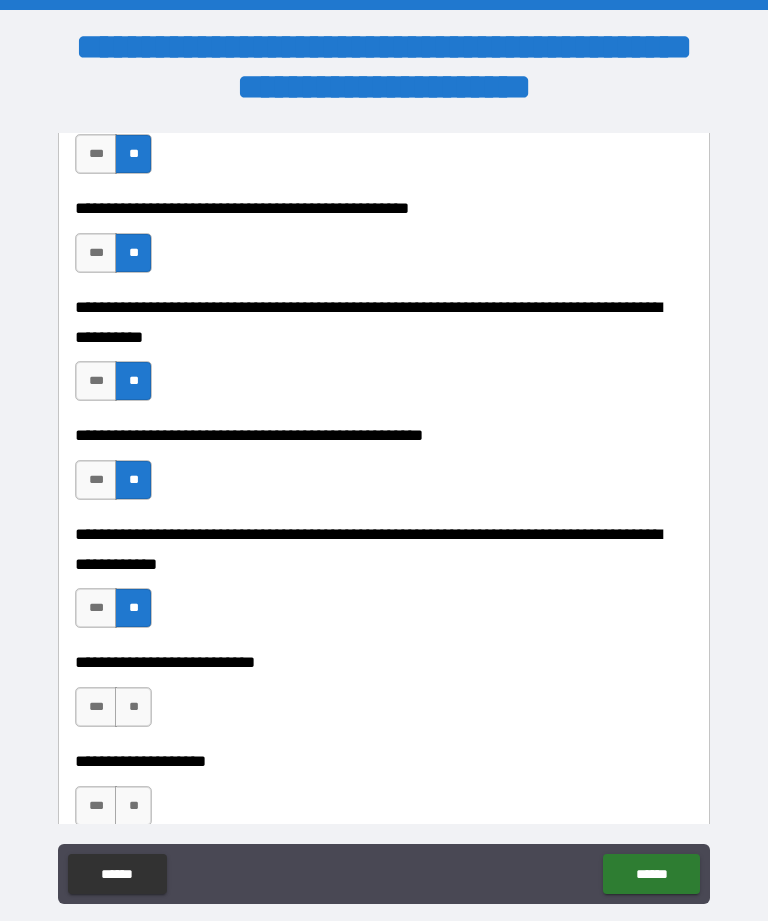 click on "**" at bounding box center (133, 707) 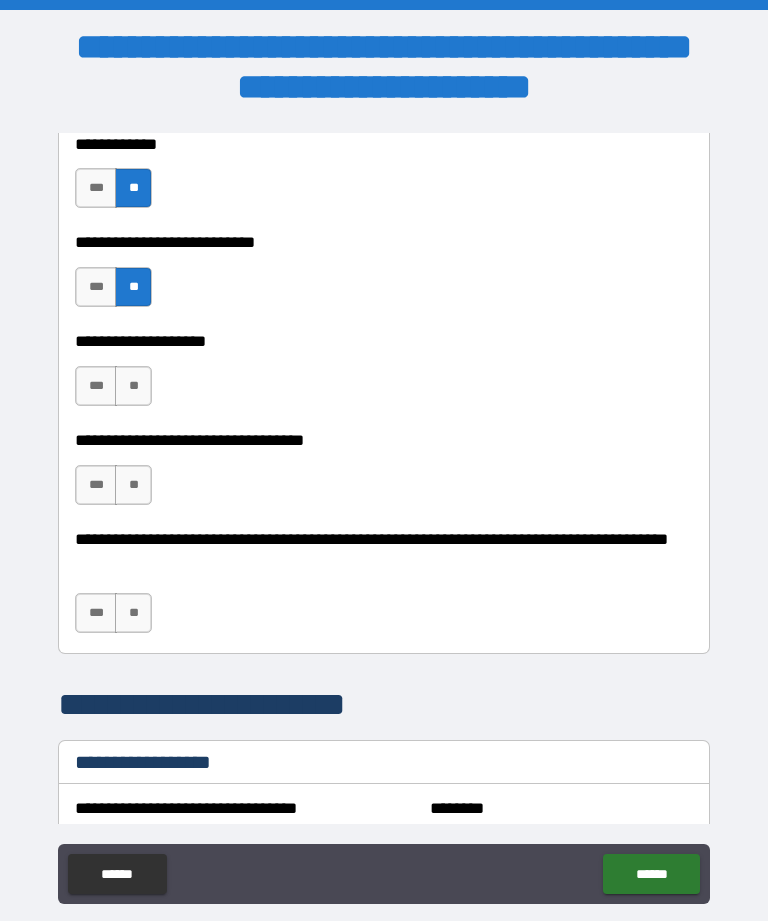 scroll, scrollTop: 1059, scrollLeft: 0, axis: vertical 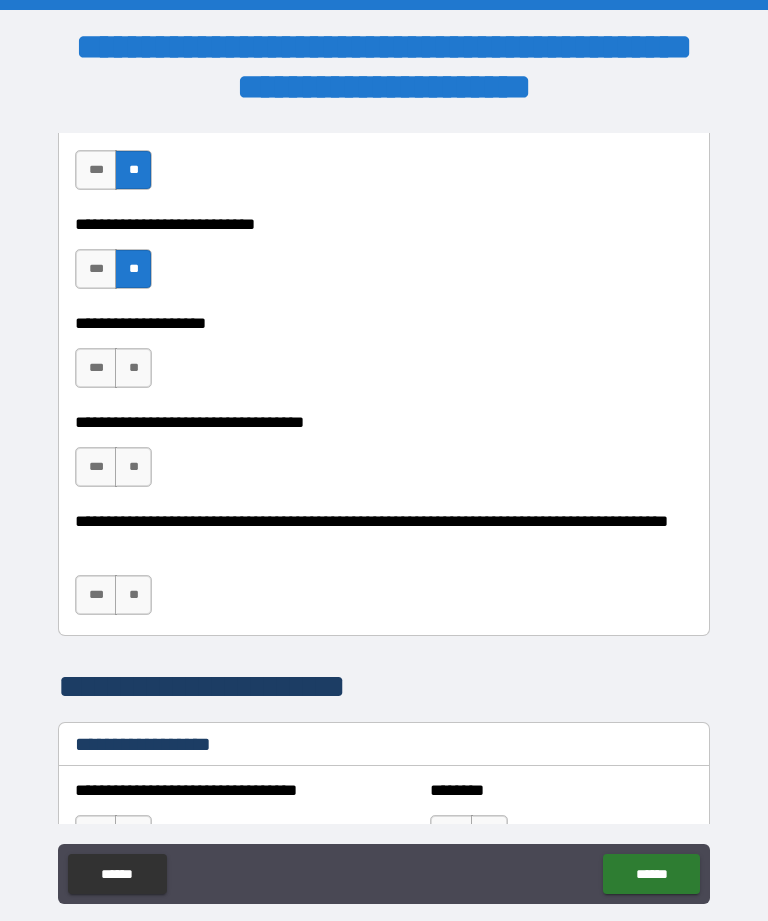 click on "**" at bounding box center [133, 368] 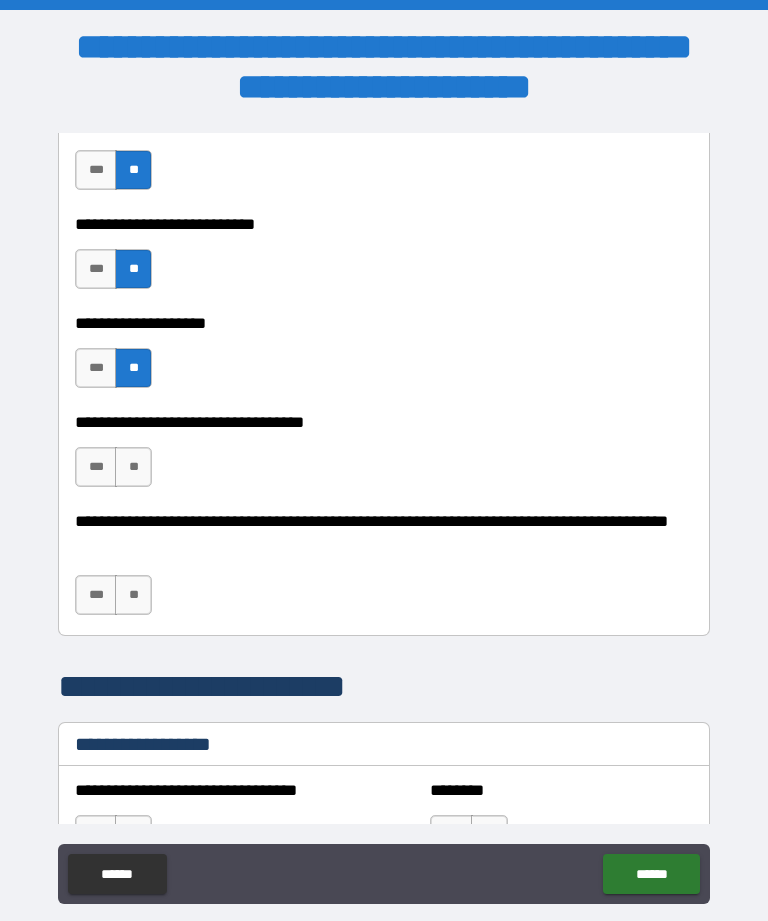 click on "**" at bounding box center [133, 467] 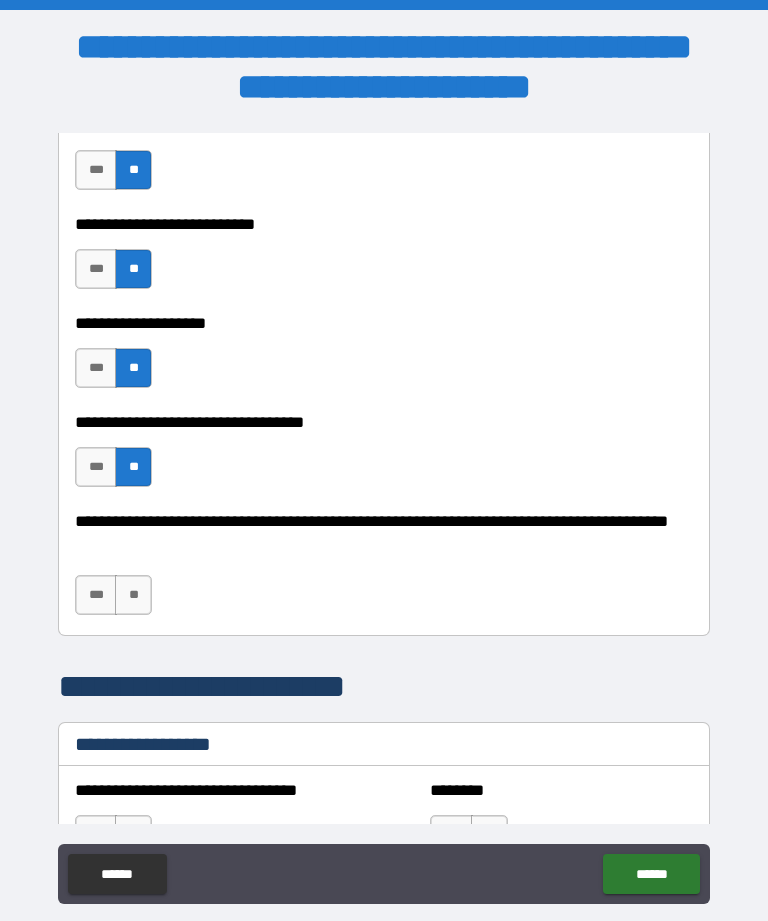 click on "**" at bounding box center [133, 595] 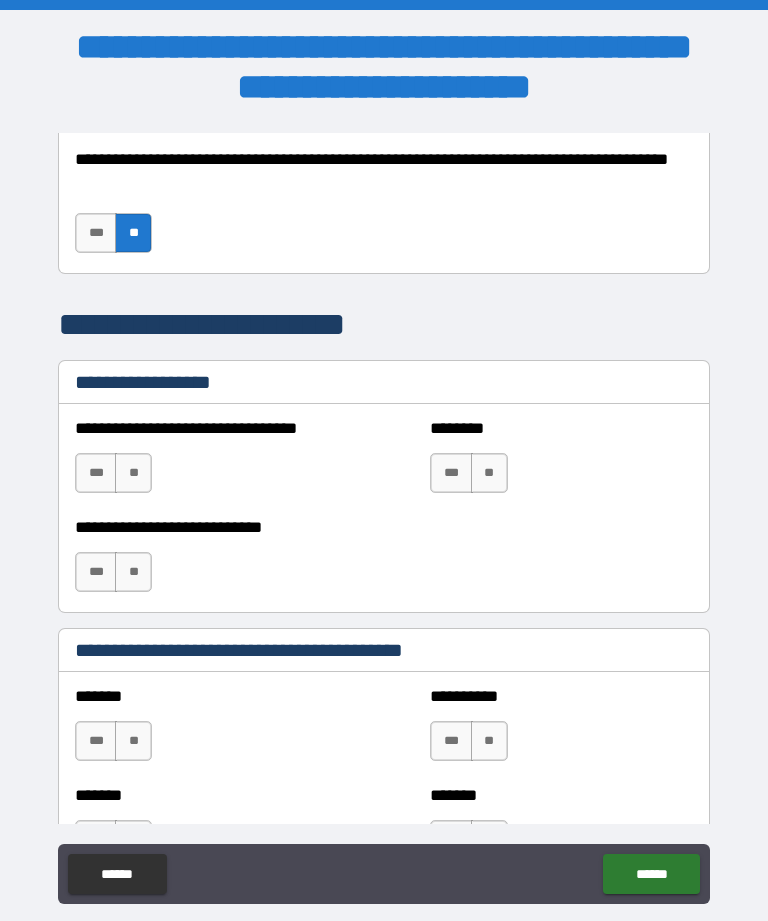 scroll, scrollTop: 1484, scrollLeft: 0, axis: vertical 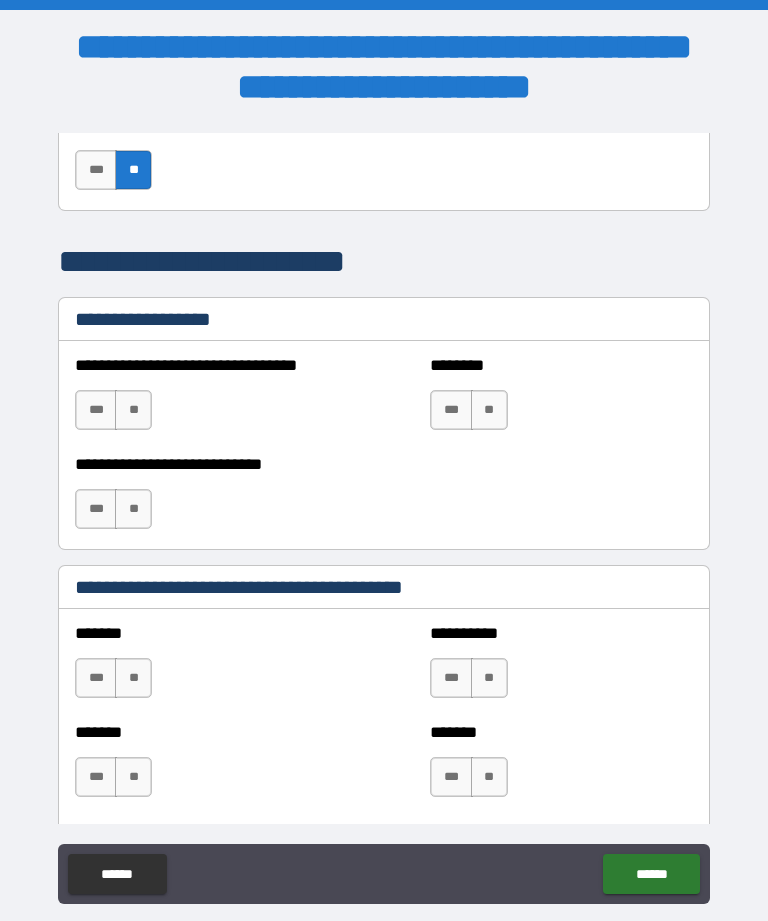 click on "**" at bounding box center [133, 410] 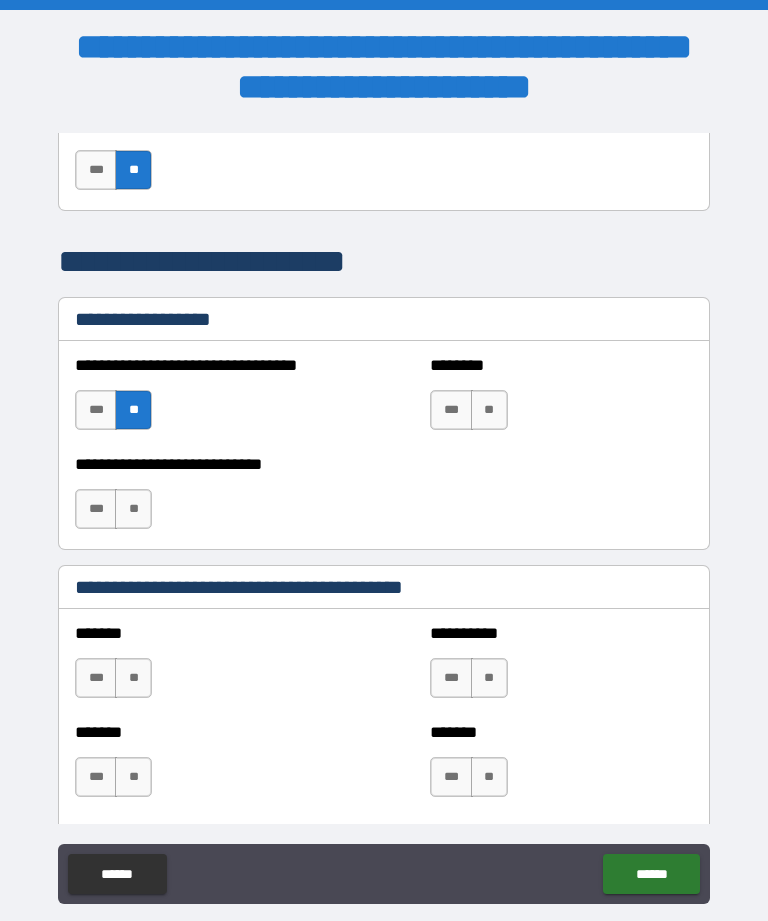 click on "**" at bounding box center [489, 410] 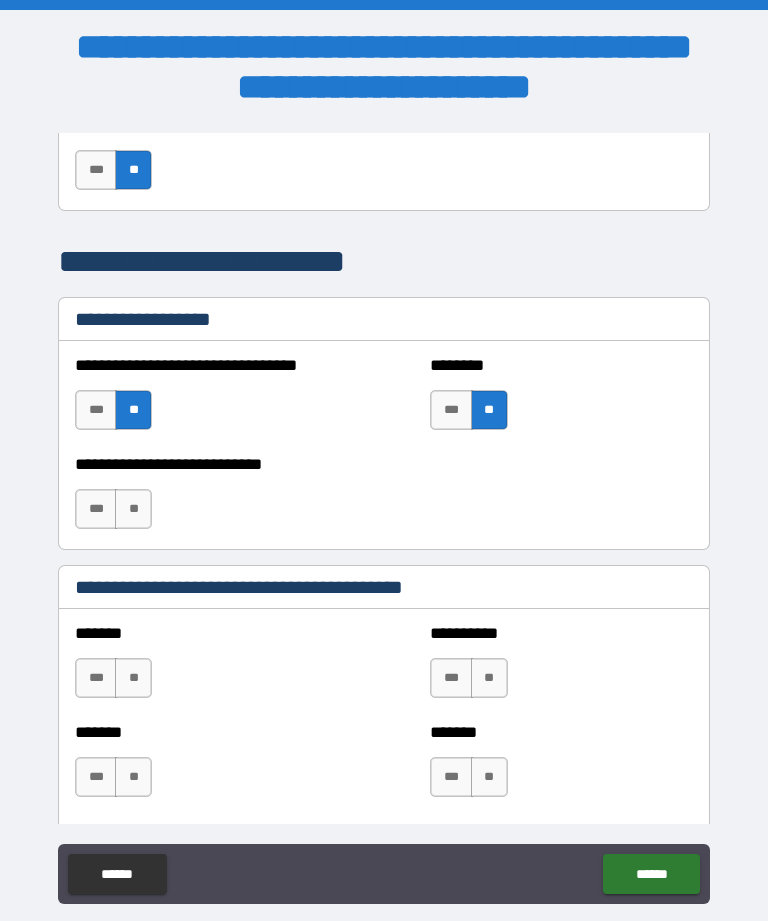 click on "**" at bounding box center [133, 509] 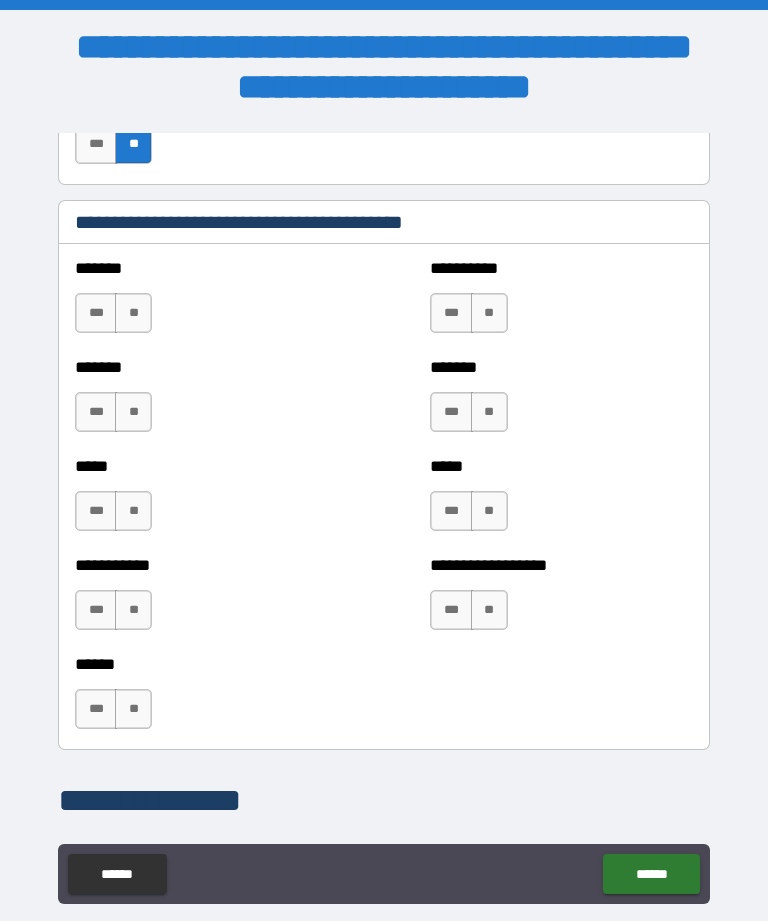 scroll, scrollTop: 1865, scrollLeft: 0, axis: vertical 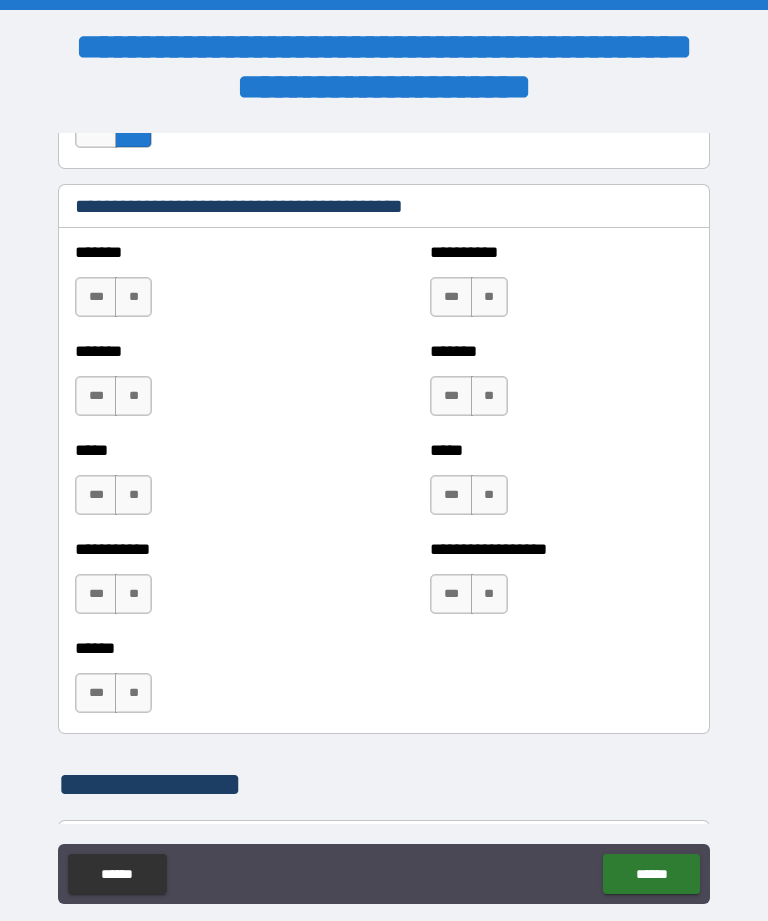click on "**" at bounding box center [133, 297] 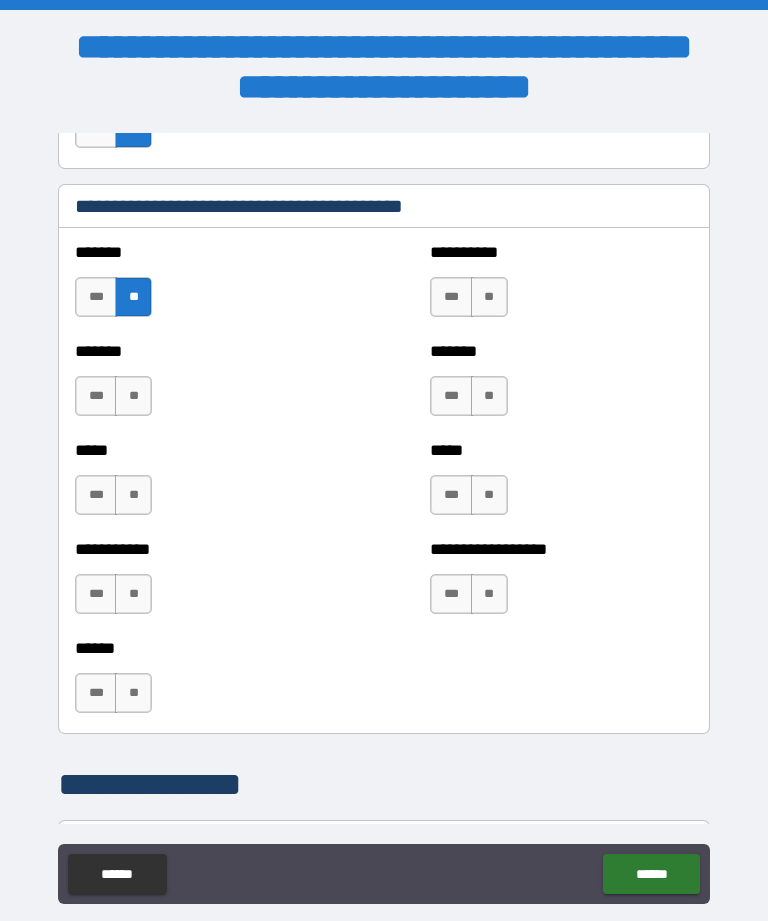 click on "**" at bounding box center (133, 396) 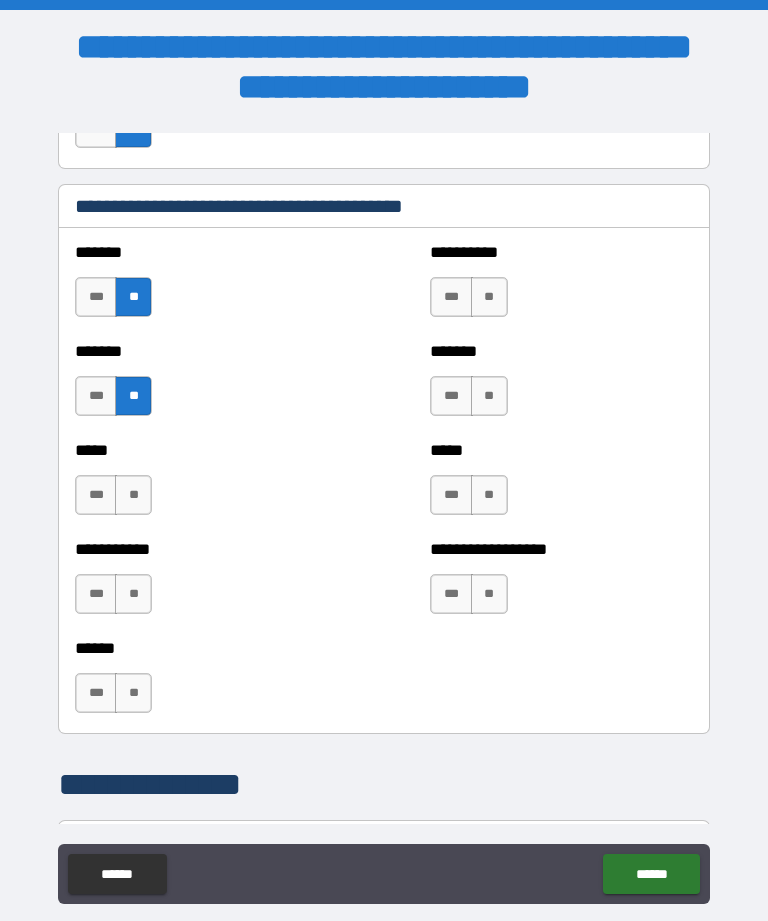 click on "**" at bounding box center [133, 495] 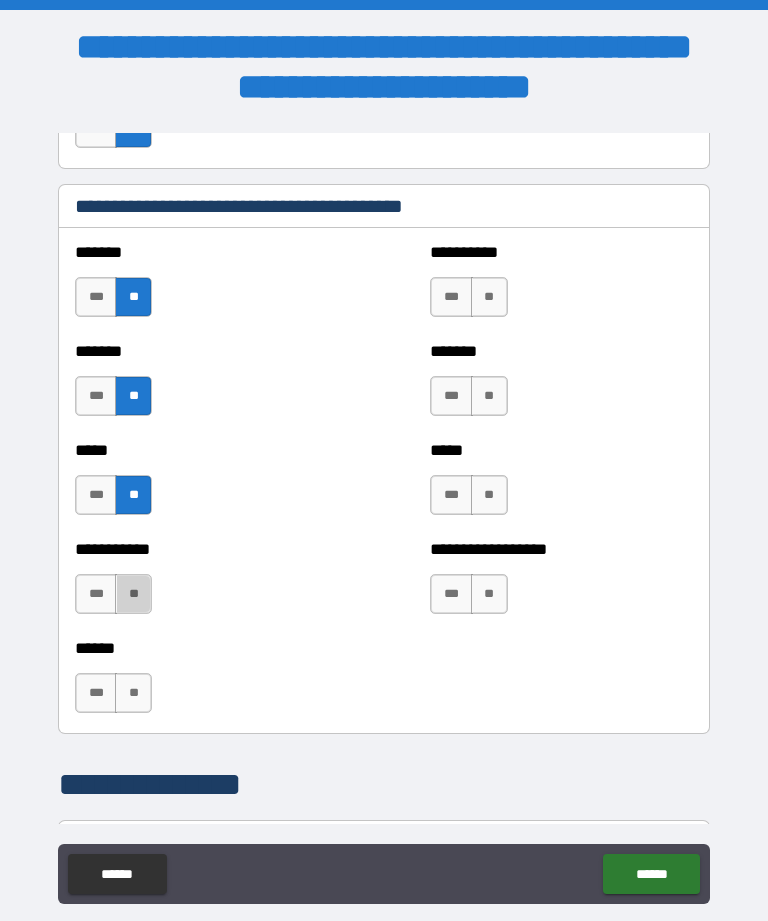 click on "**" at bounding box center (133, 594) 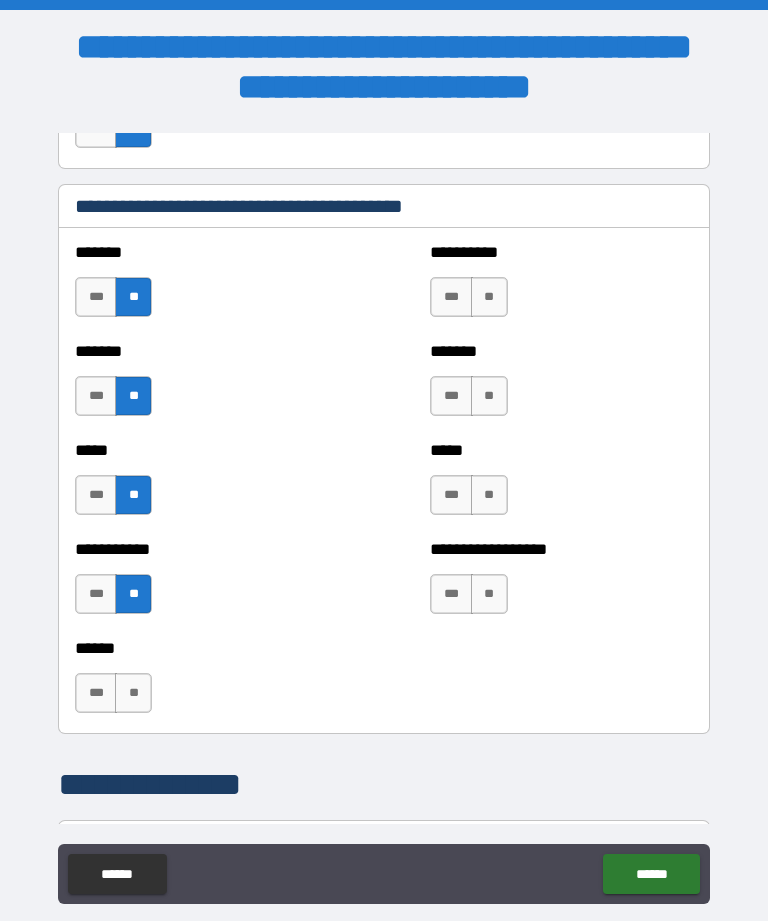 click on "**" at bounding box center (133, 693) 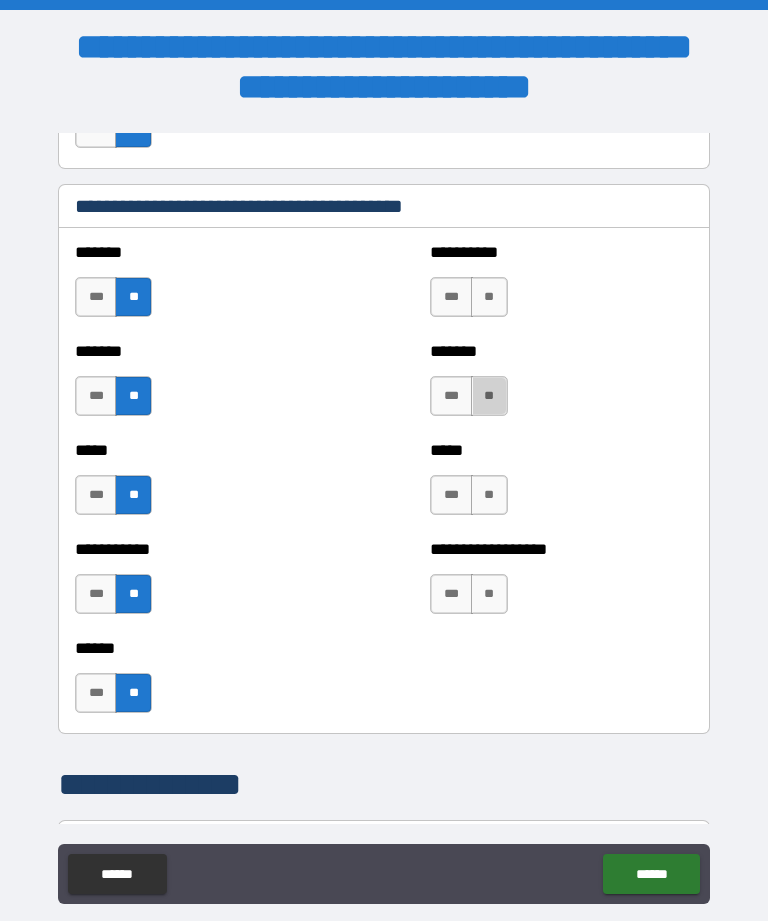 click on "**" at bounding box center [489, 396] 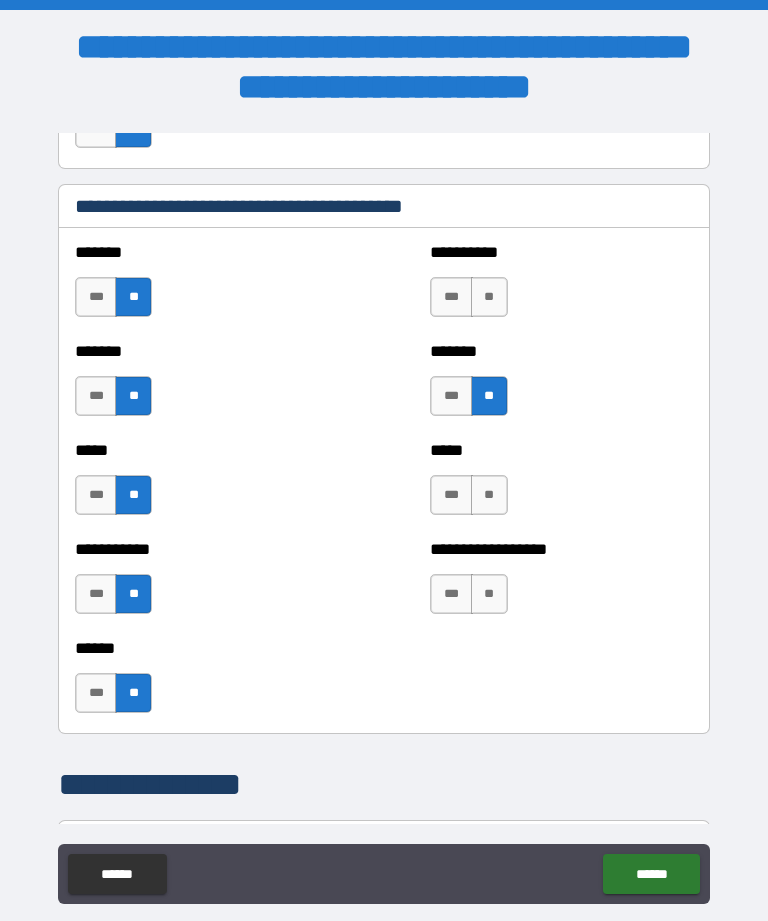 click on "**" at bounding box center (489, 297) 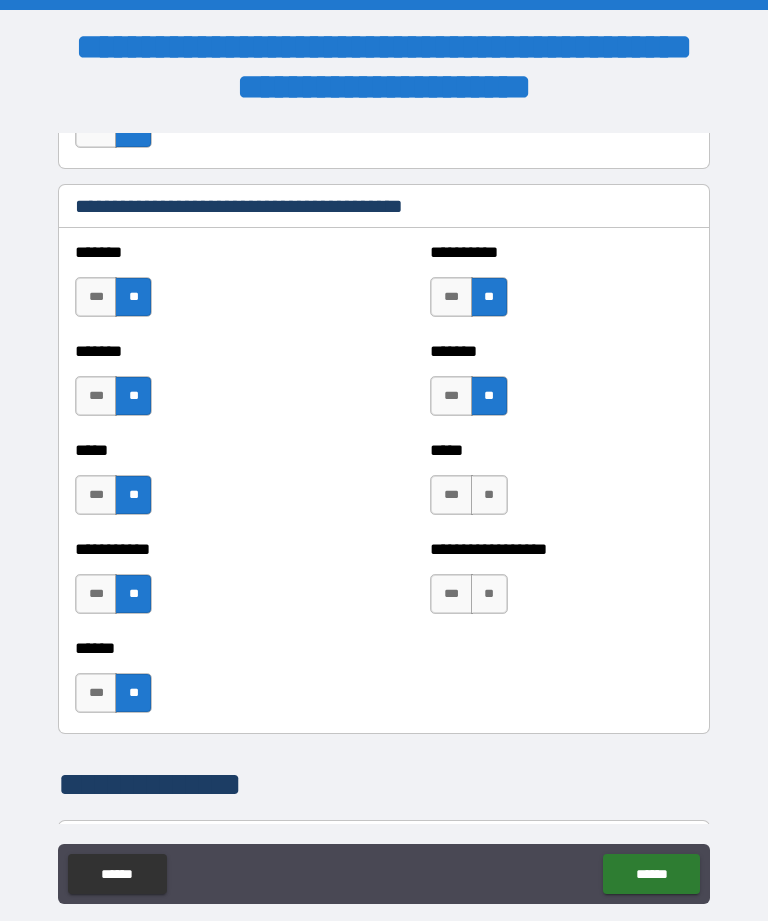 click on "**" at bounding box center (489, 495) 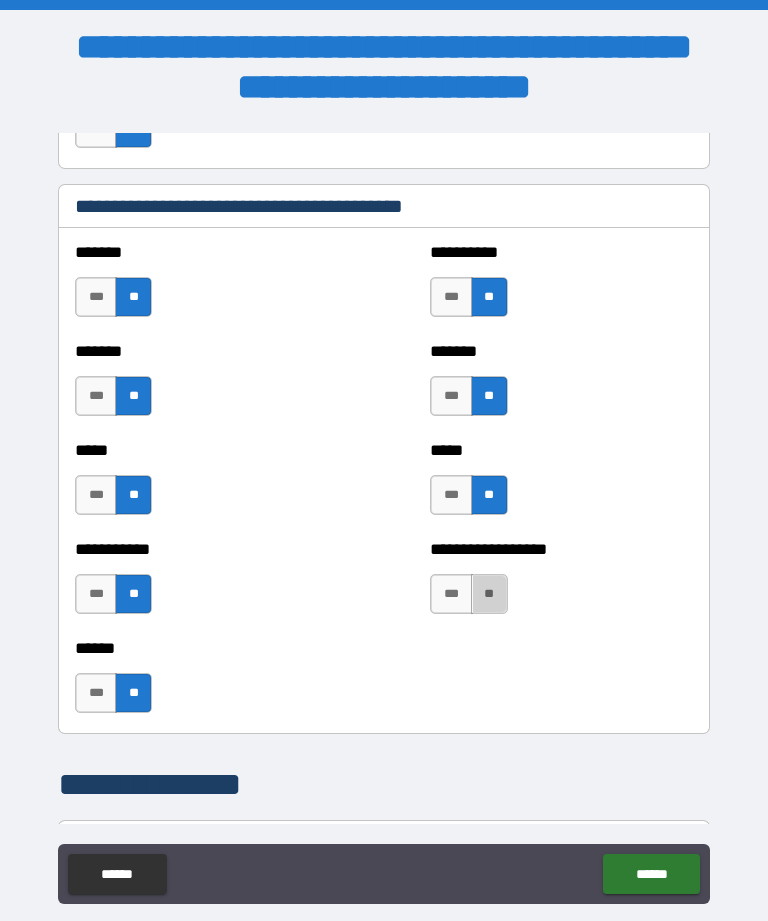 click on "**" at bounding box center [489, 594] 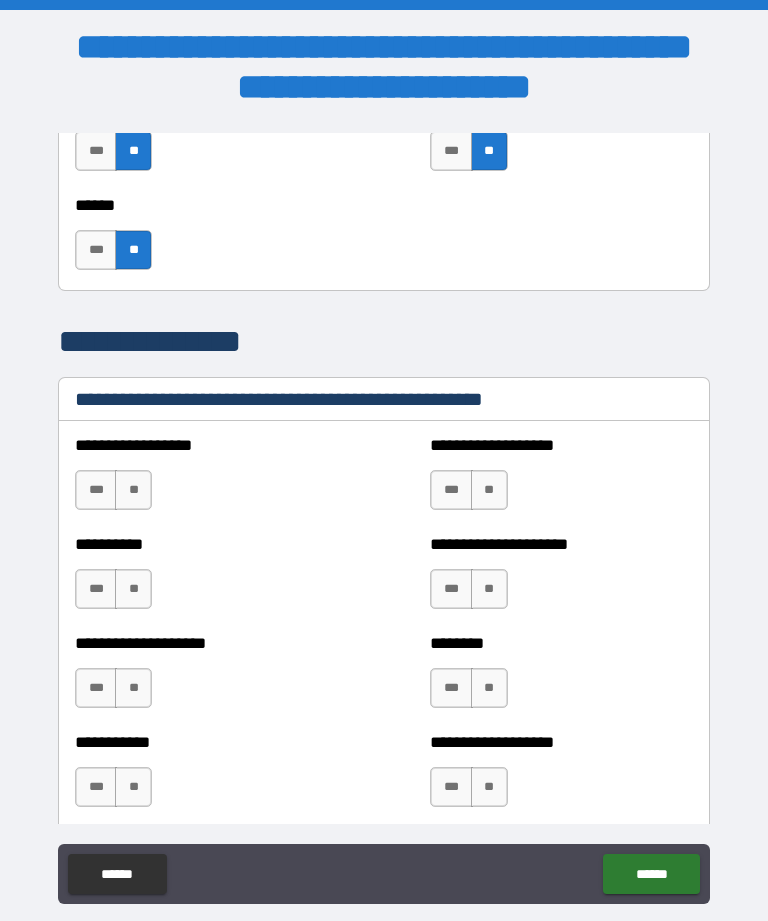 scroll, scrollTop: 2308, scrollLeft: 0, axis: vertical 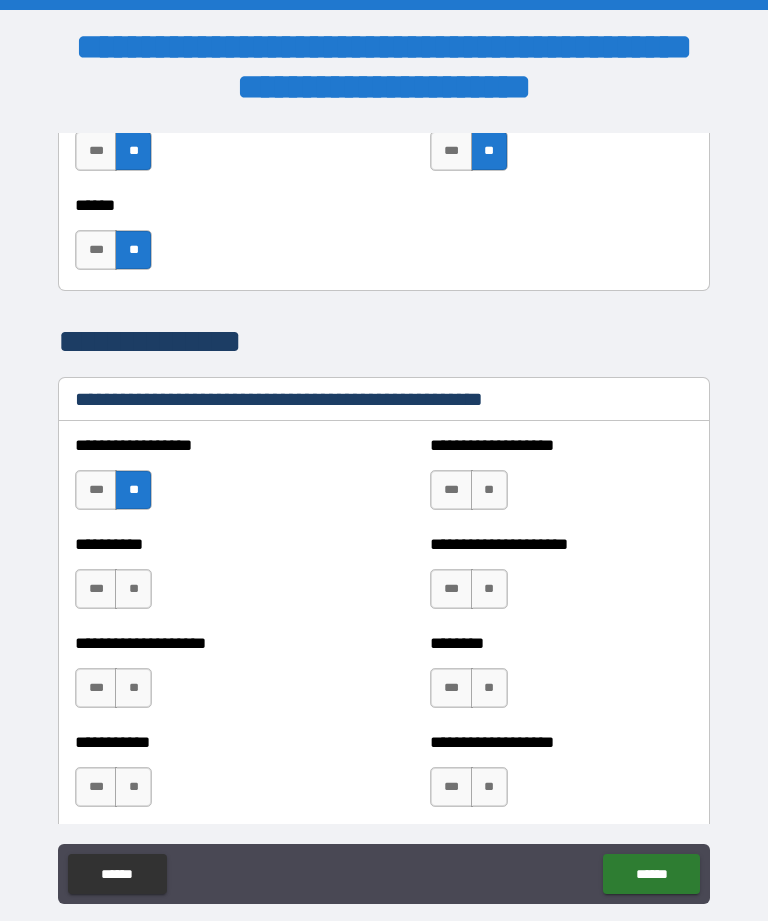 click on "**" at bounding box center (133, 589) 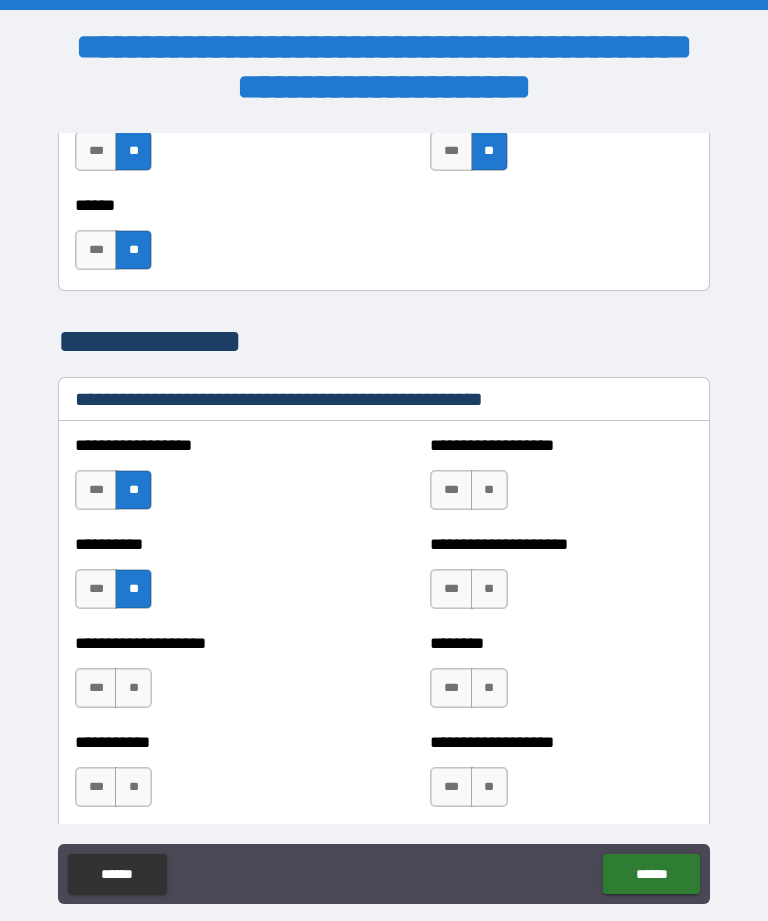 click on "**" at bounding box center [133, 688] 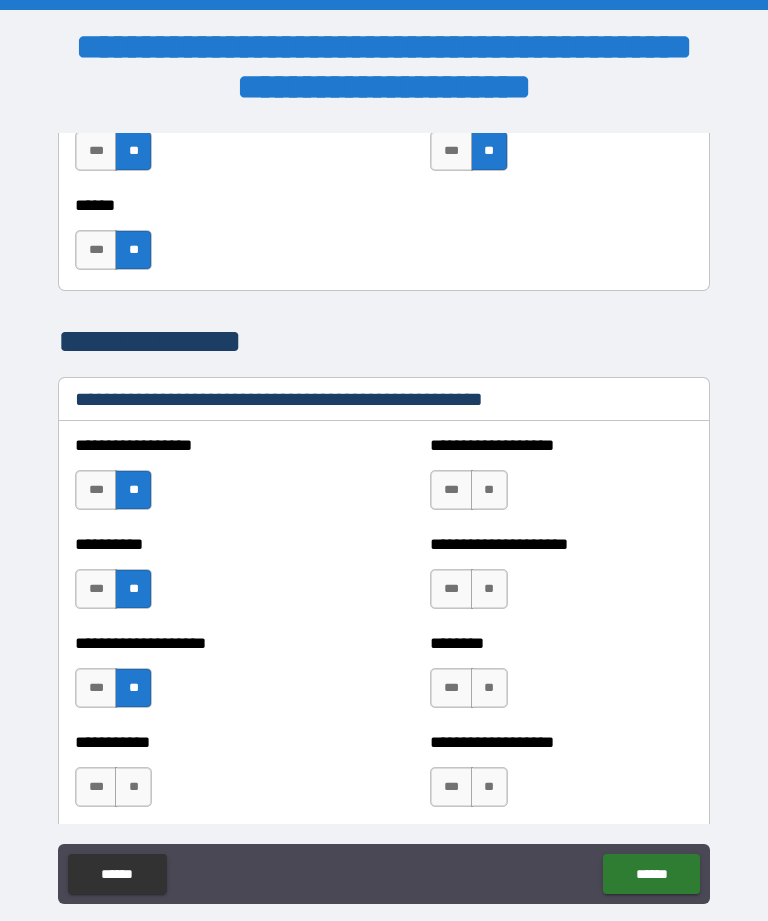 click on "**" at bounding box center [133, 787] 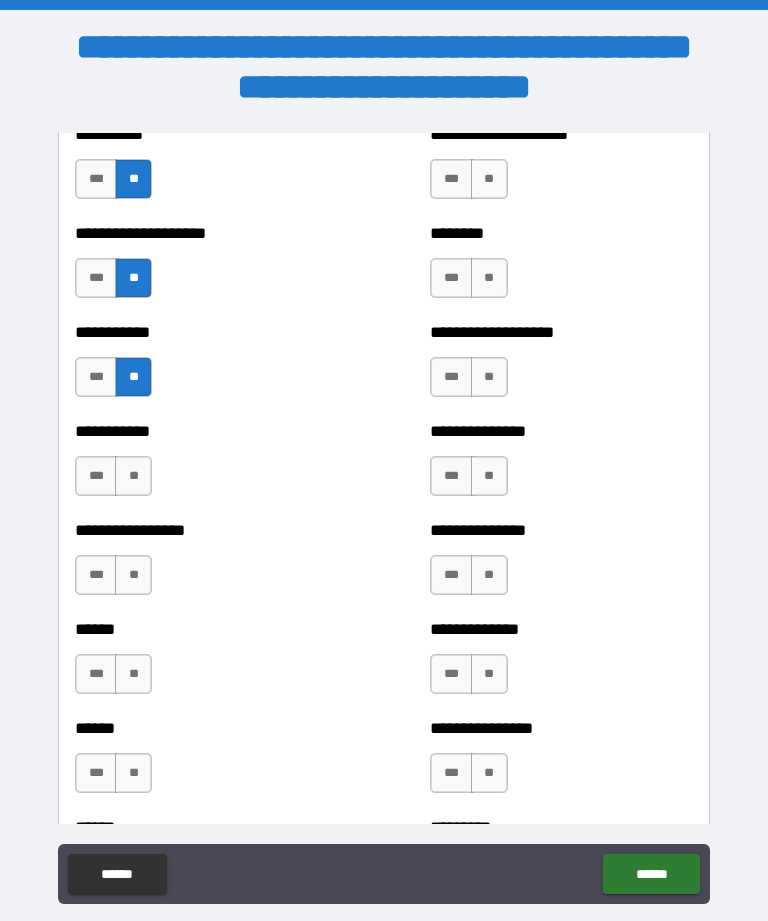 scroll, scrollTop: 2729, scrollLeft: 0, axis: vertical 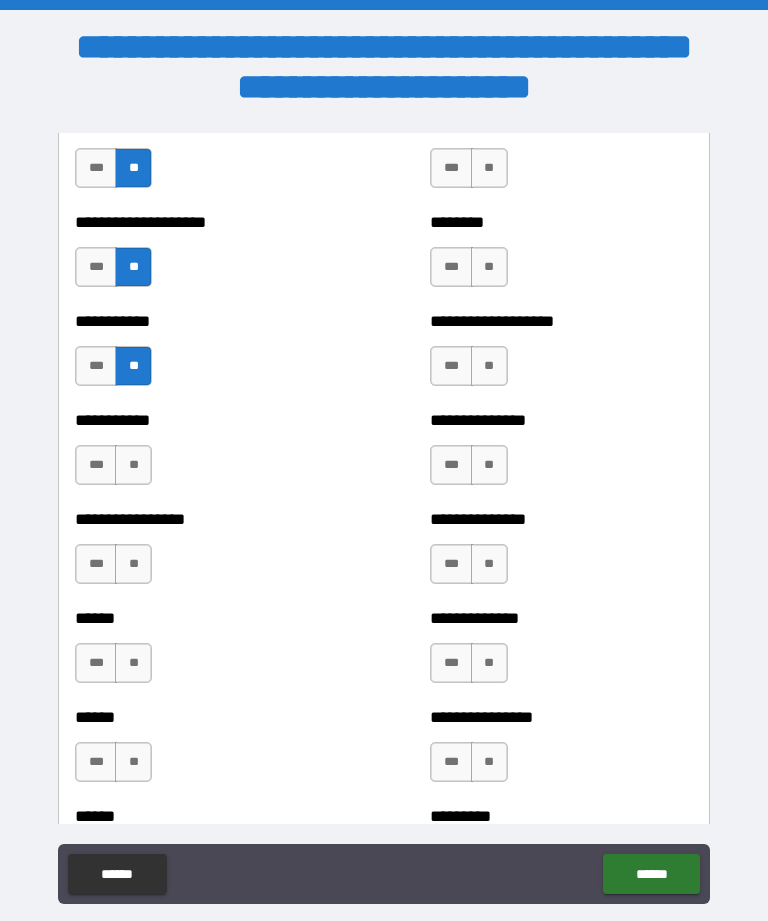 click on "**" at bounding box center [133, 465] 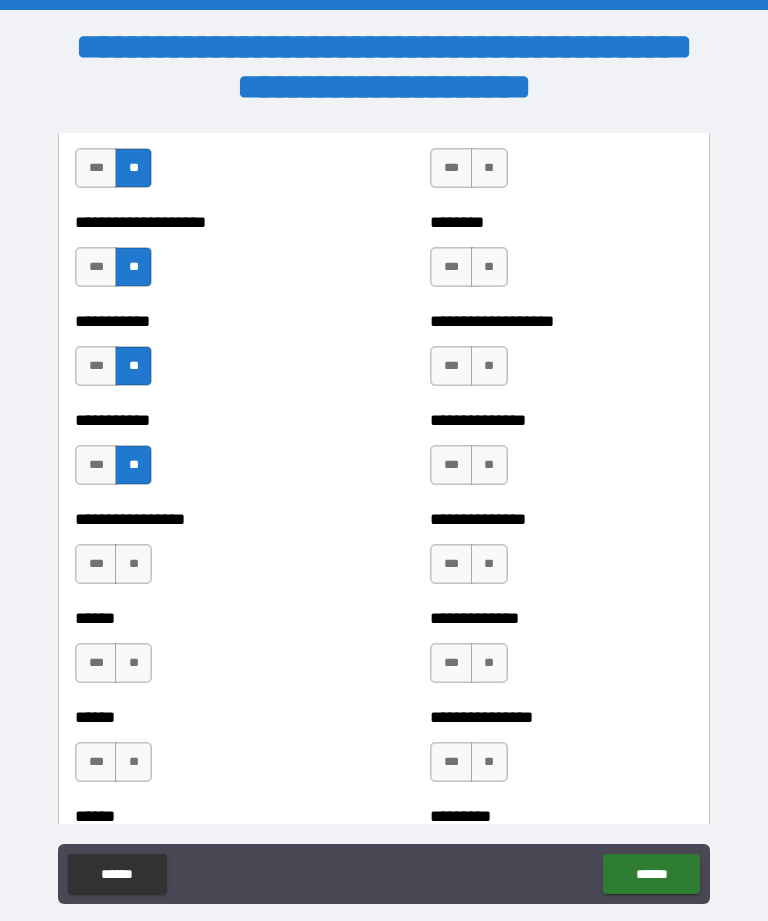 click on "**" at bounding box center [133, 564] 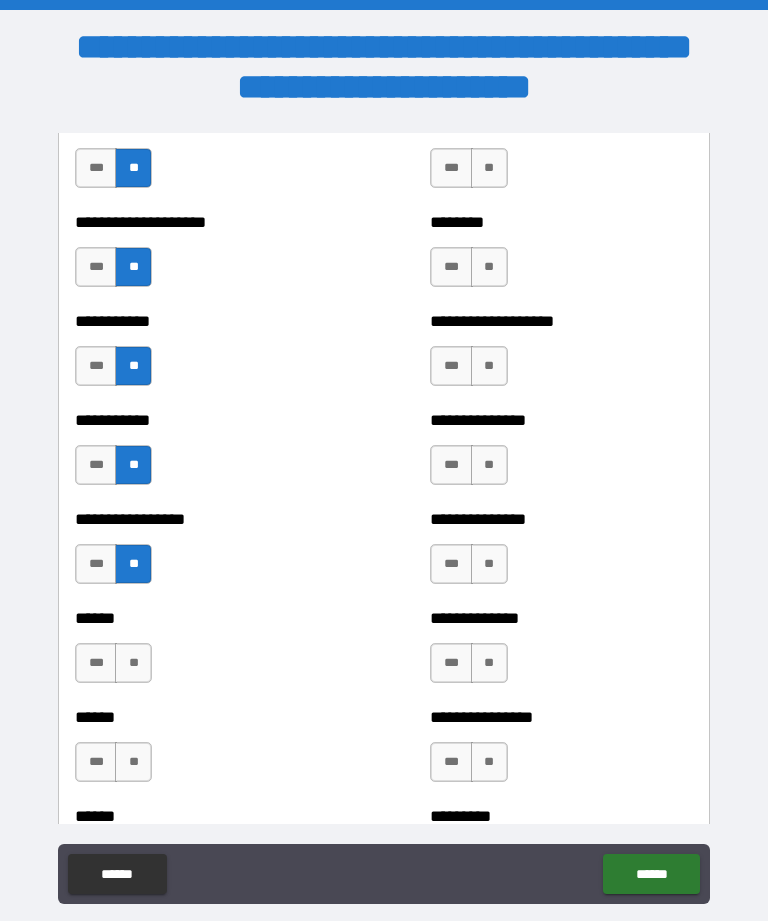 click on "**" at bounding box center (133, 663) 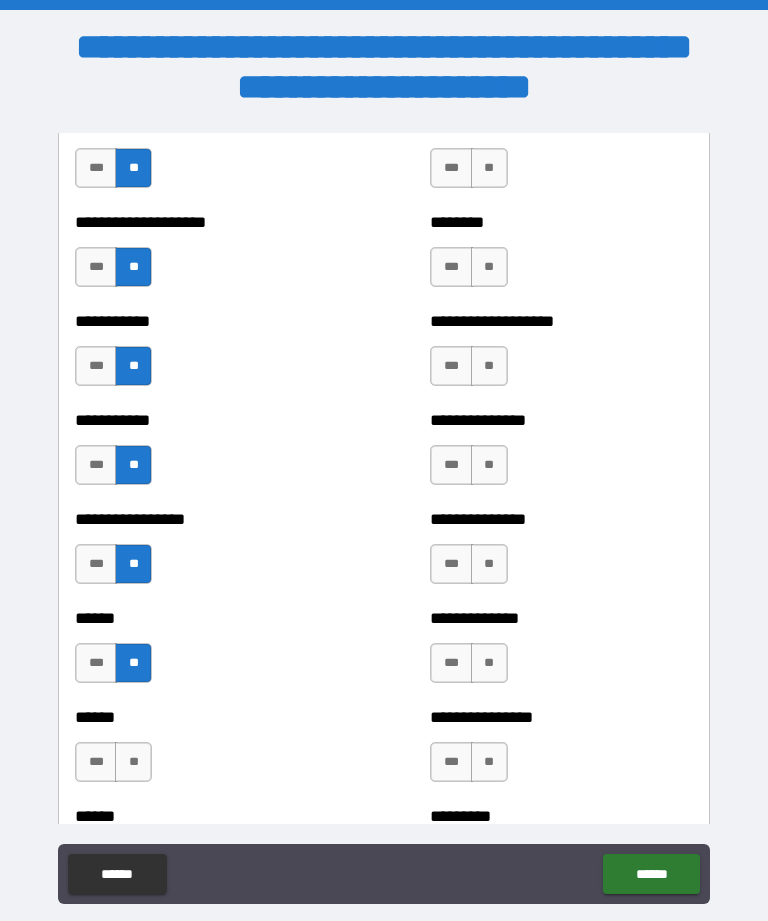 click on "**" at bounding box center [133, 762] 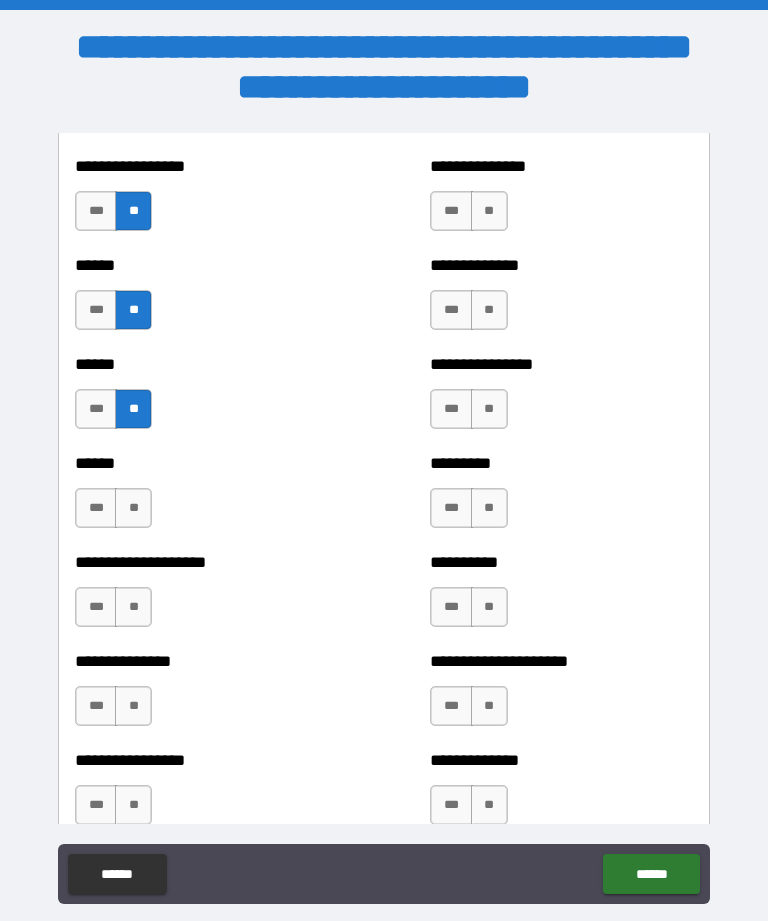 scroll, scrollTop: 3153, scrollLeft: 0, axis: vertical 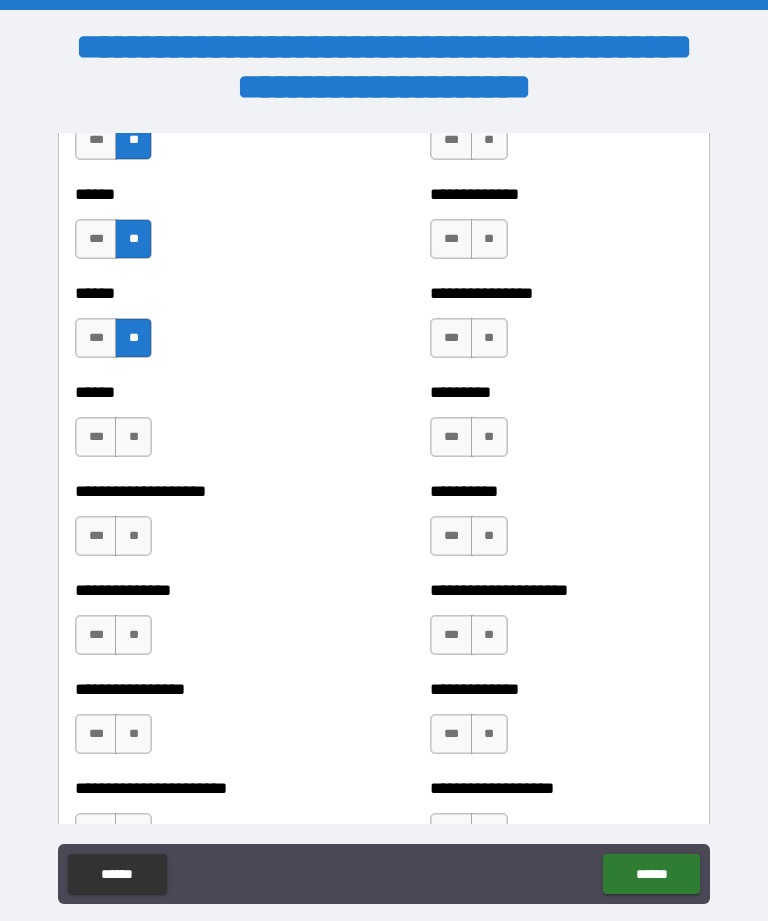 click on "**" at bounding box center (133, 437) 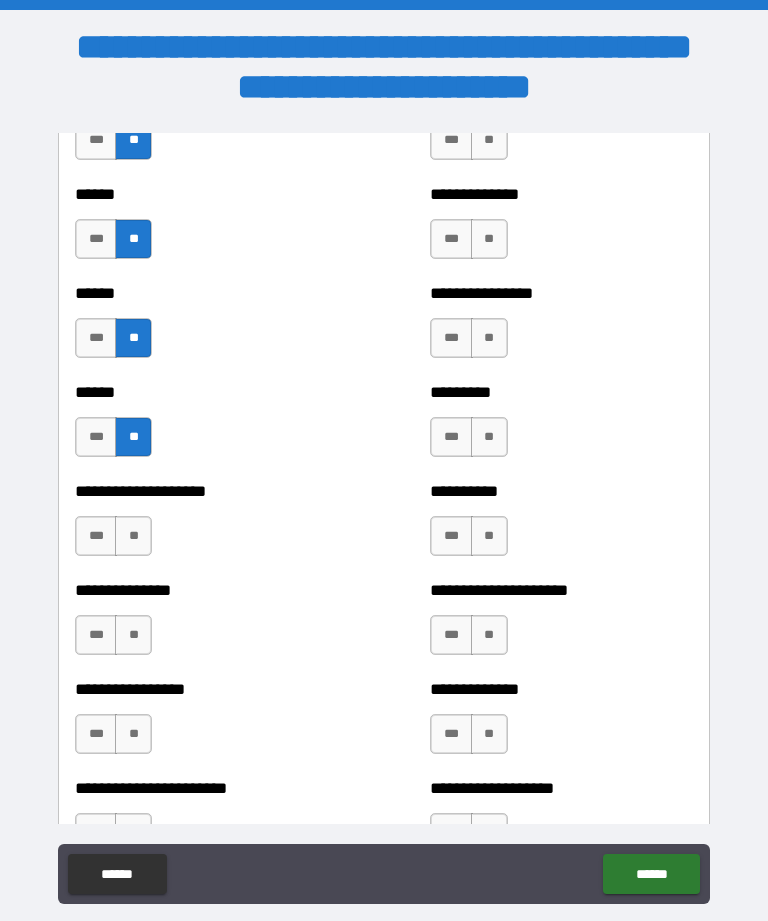 click on "***" at bounding box center (96, 536) 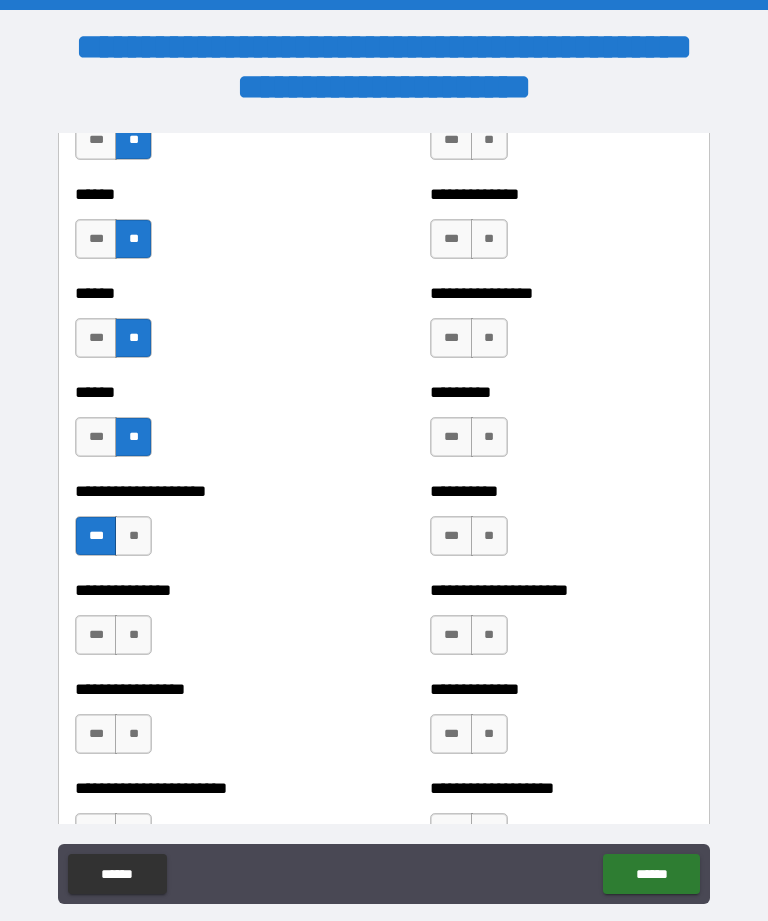 click on "***" at bounding box center (96, 635) 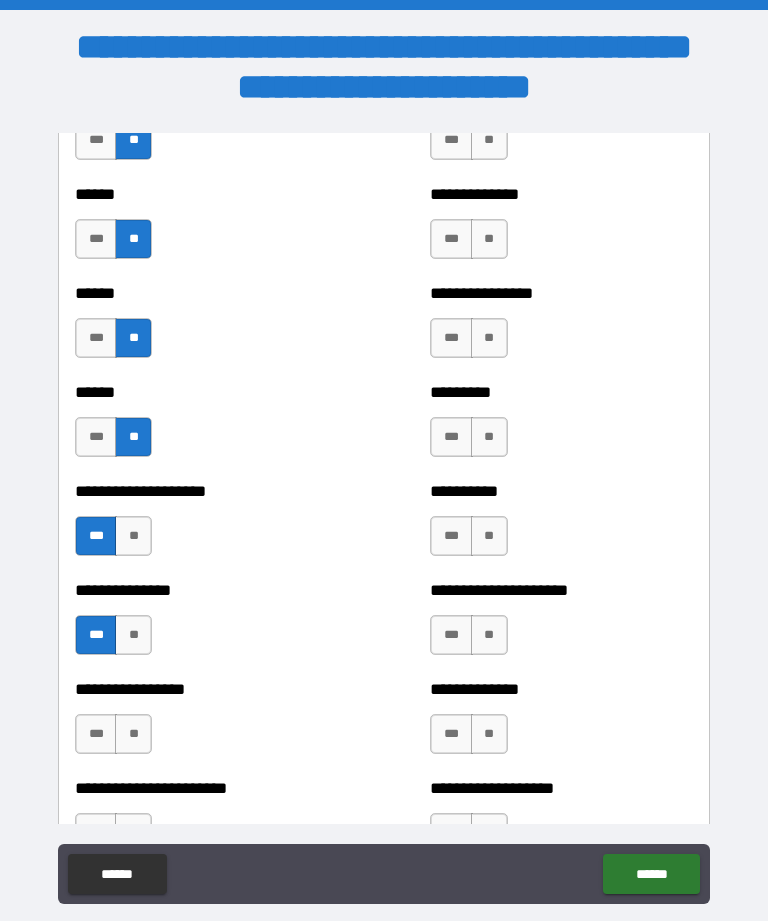 click on "***" at bounding box center [96, 734] 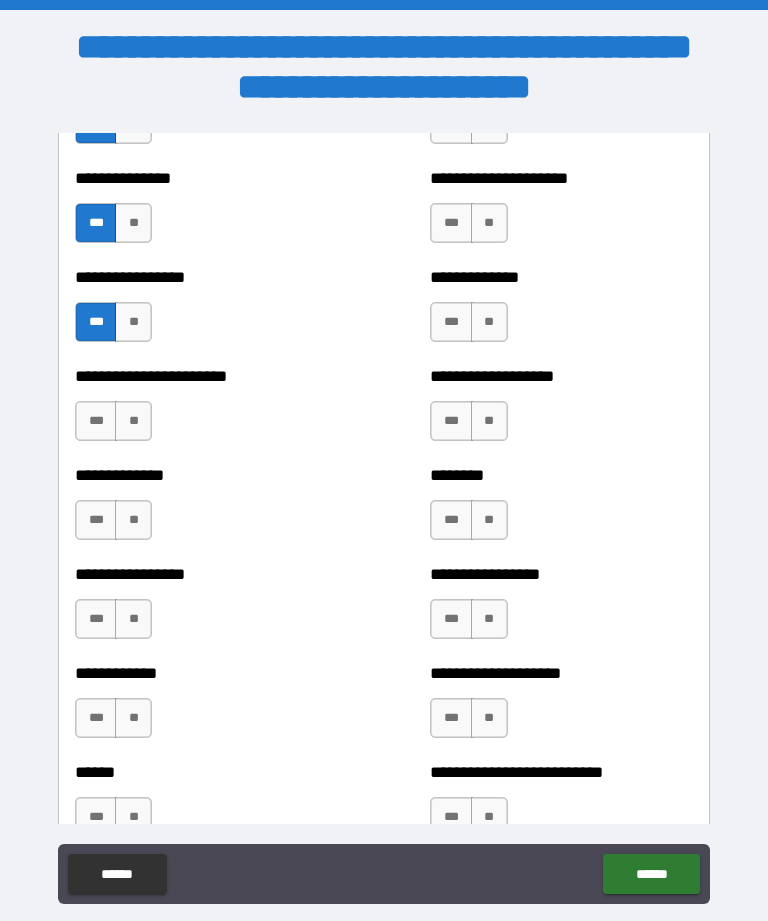 scroll, scrollTop: 3572, scrollLeft: 0, axis: vertical 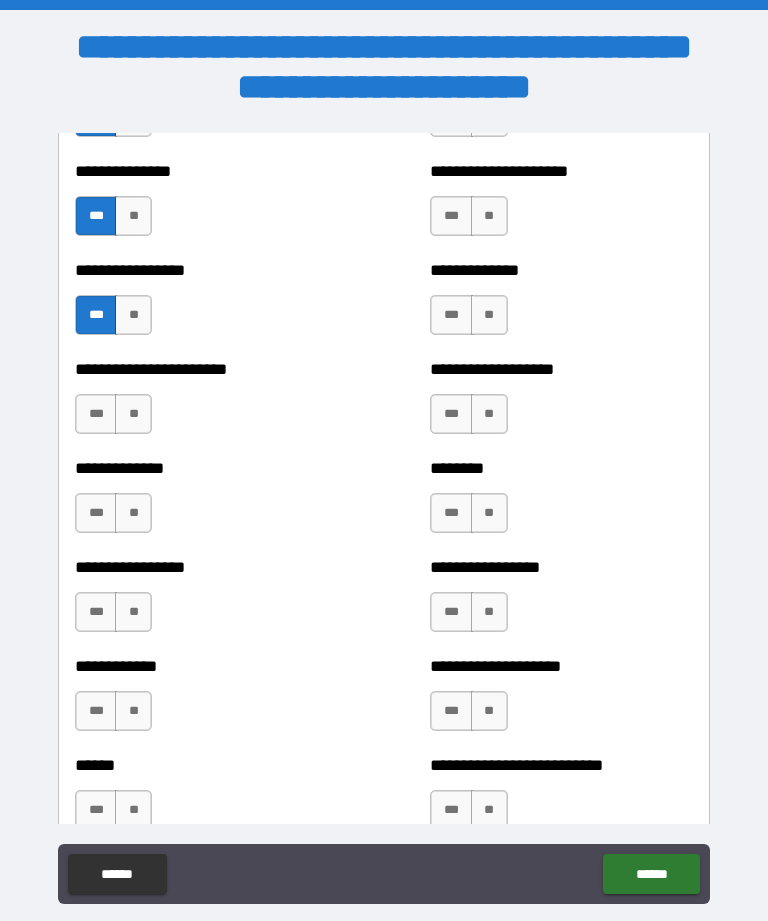 click on "**" at bounding box center (133, 414) 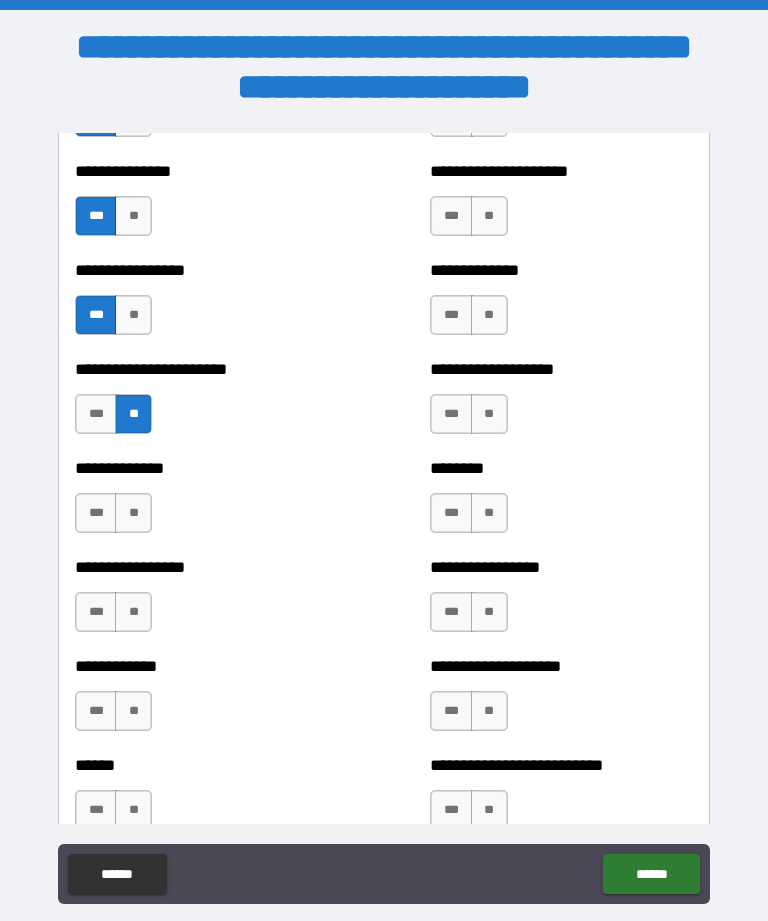 click on "**" at bounding box center (133, 513) 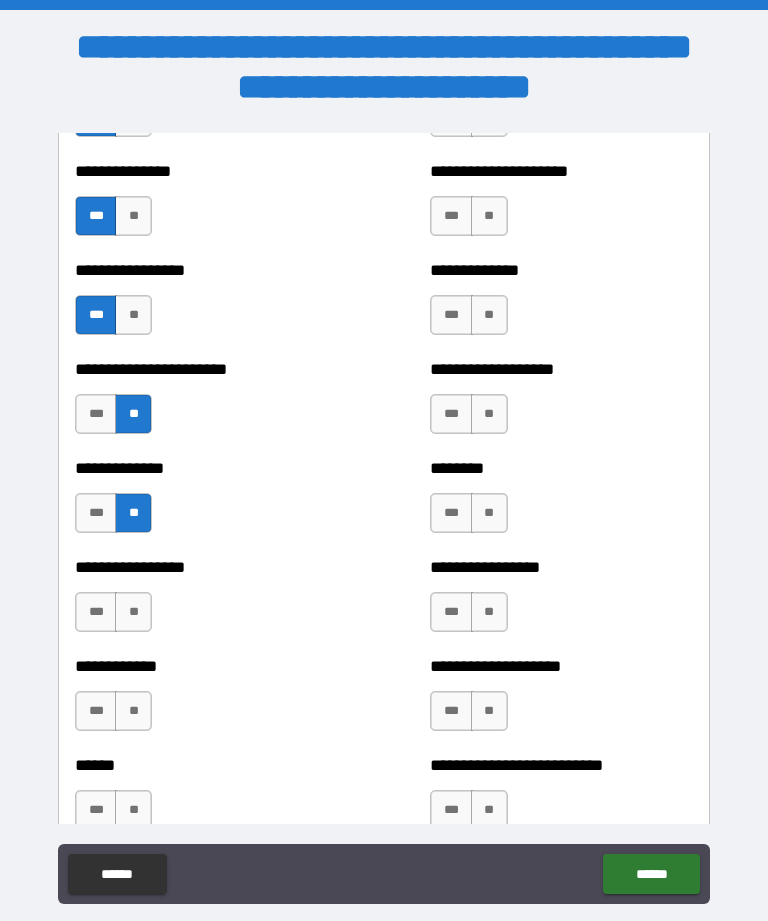 click on "**" at bounding box center (133, 612) 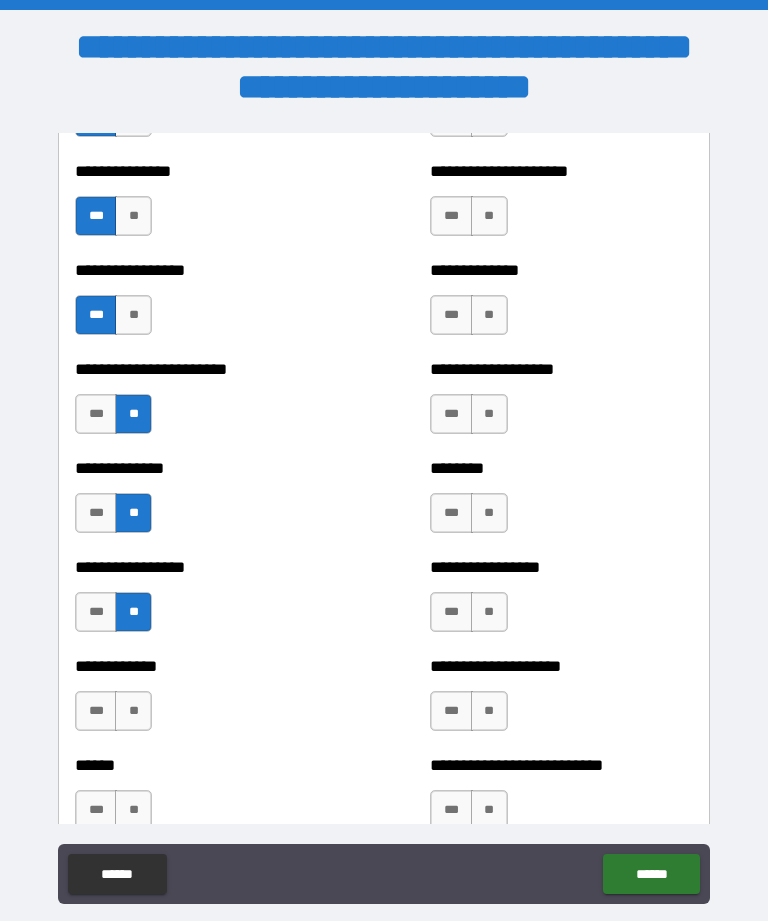 click on "**" at bounding box center (133, 711) 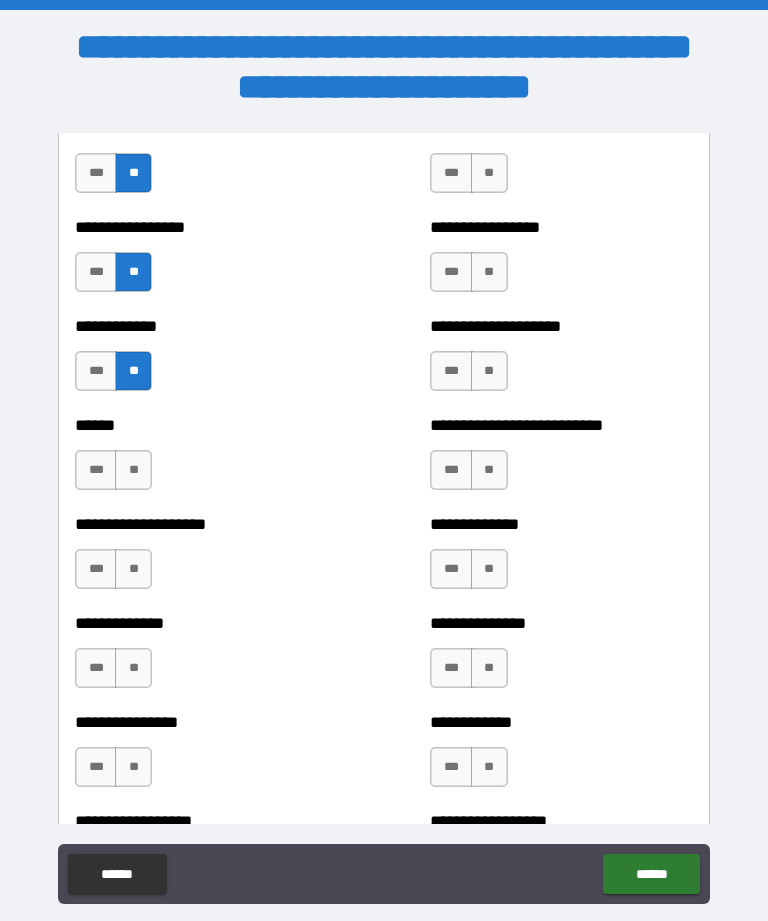 scroll, scrollTop: 3983, scrollLeft: 0, axis: vertical 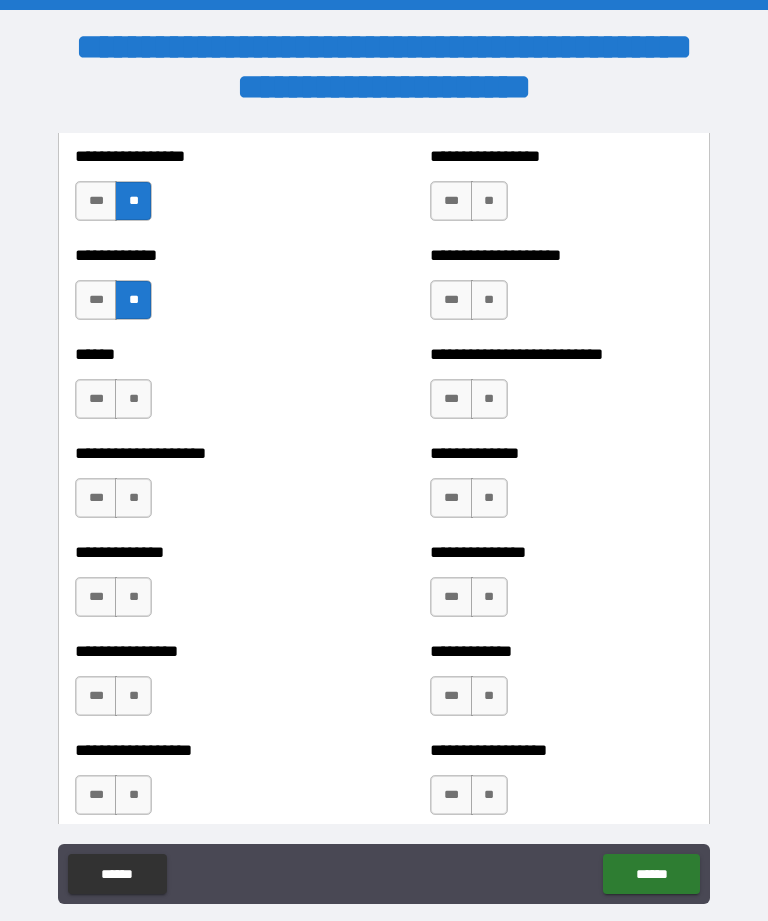 click on "**" at bounding box center (133, 399) 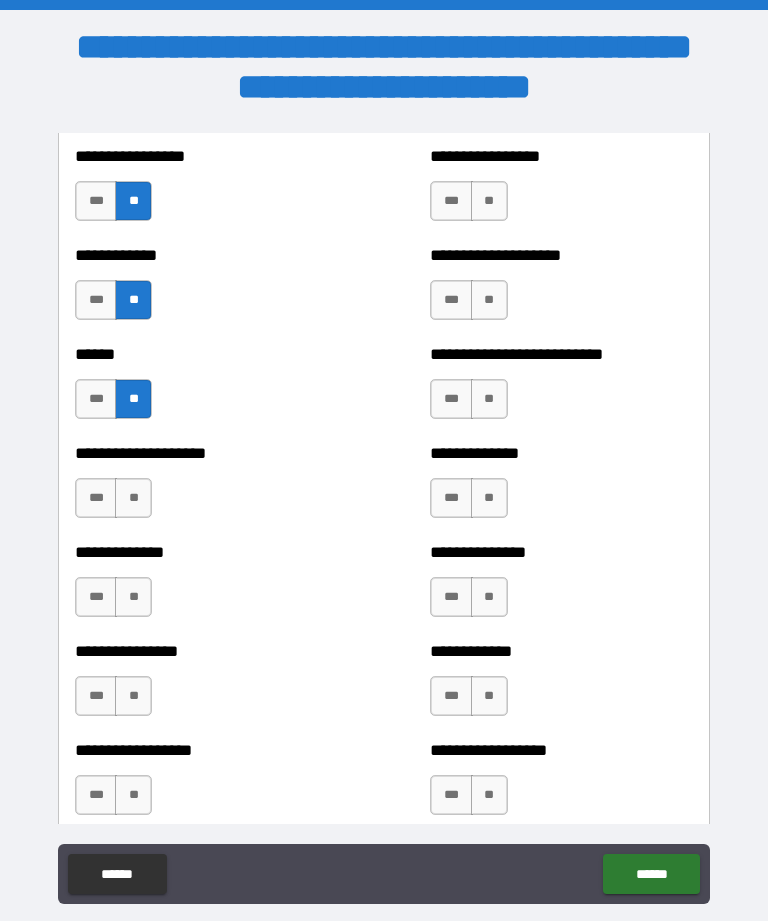 click on "**" at bounding box center (133, 498) 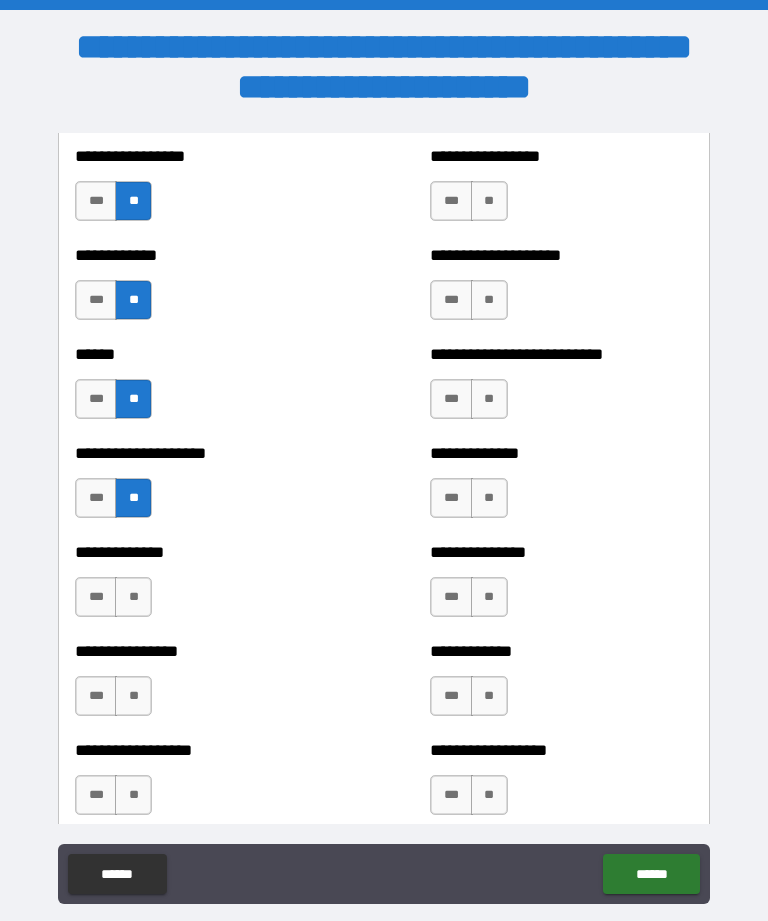 click on "**" at bounding box center (133, 597) 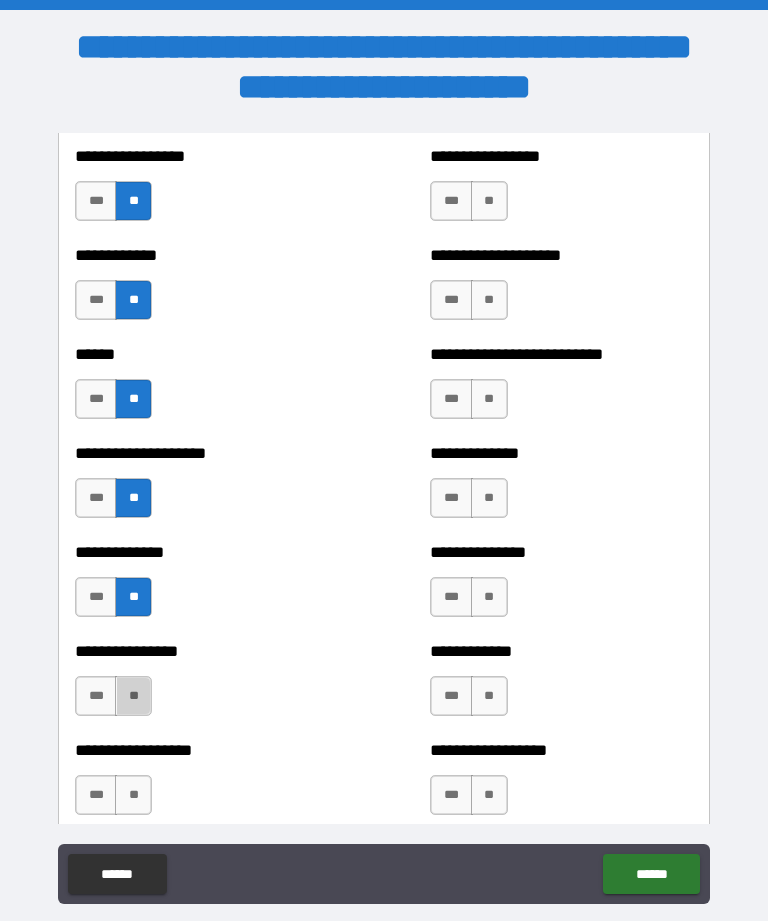 click on "**" at bounding box center [133, 696] 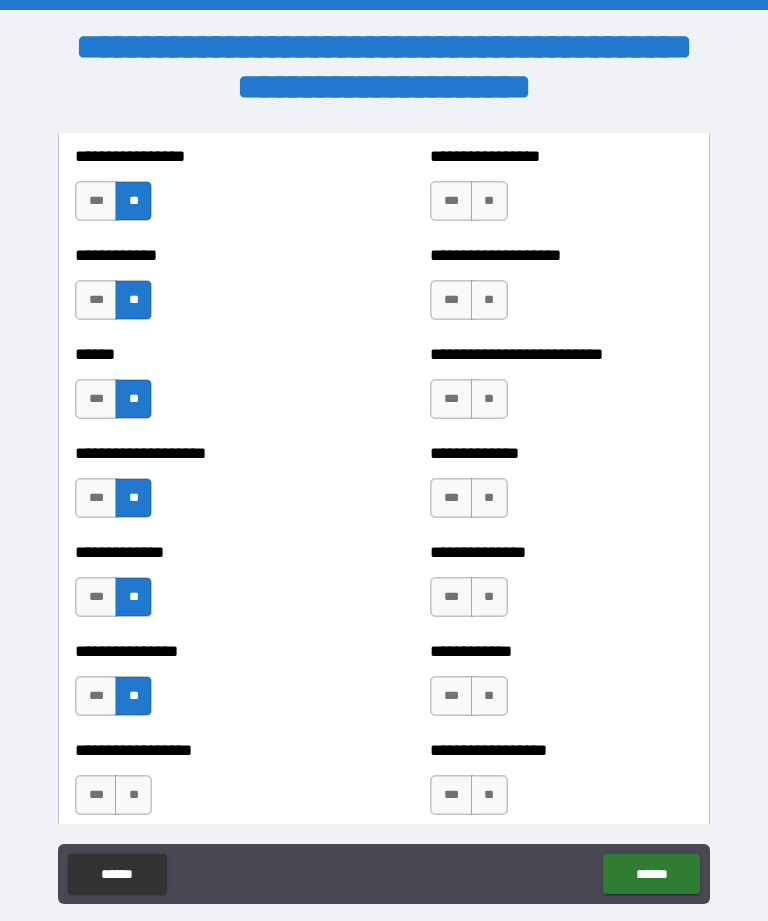 click on "**" at bounding box center [133, 795] 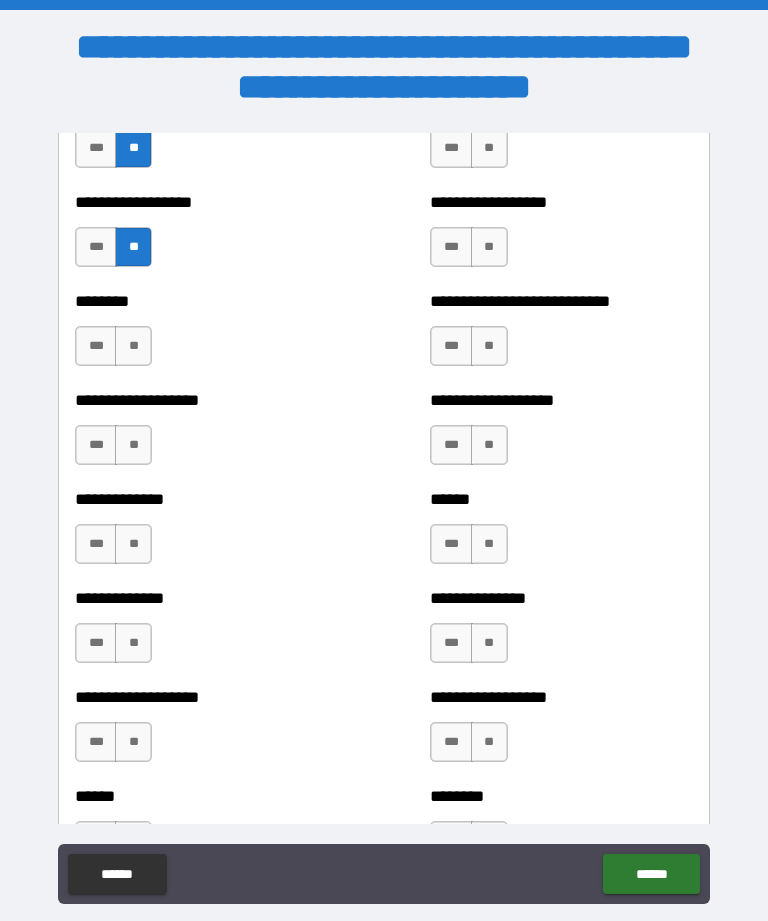 scroll, scrollTop: 4530, scrollLeft: 0, axis: vertical 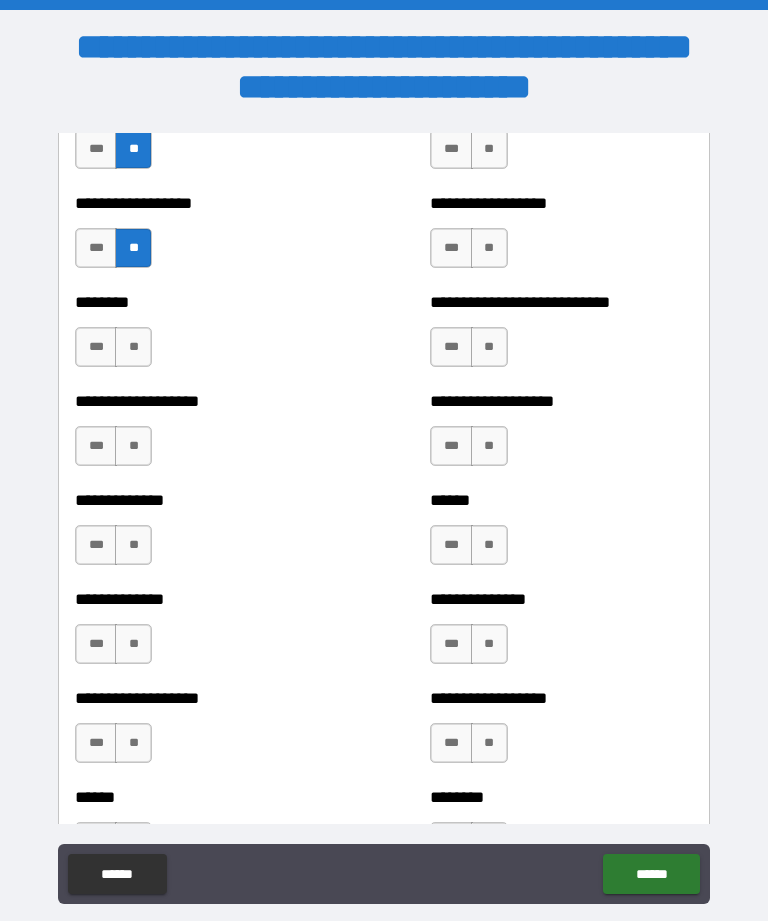 click on "**" at bounding box center (133, 347) 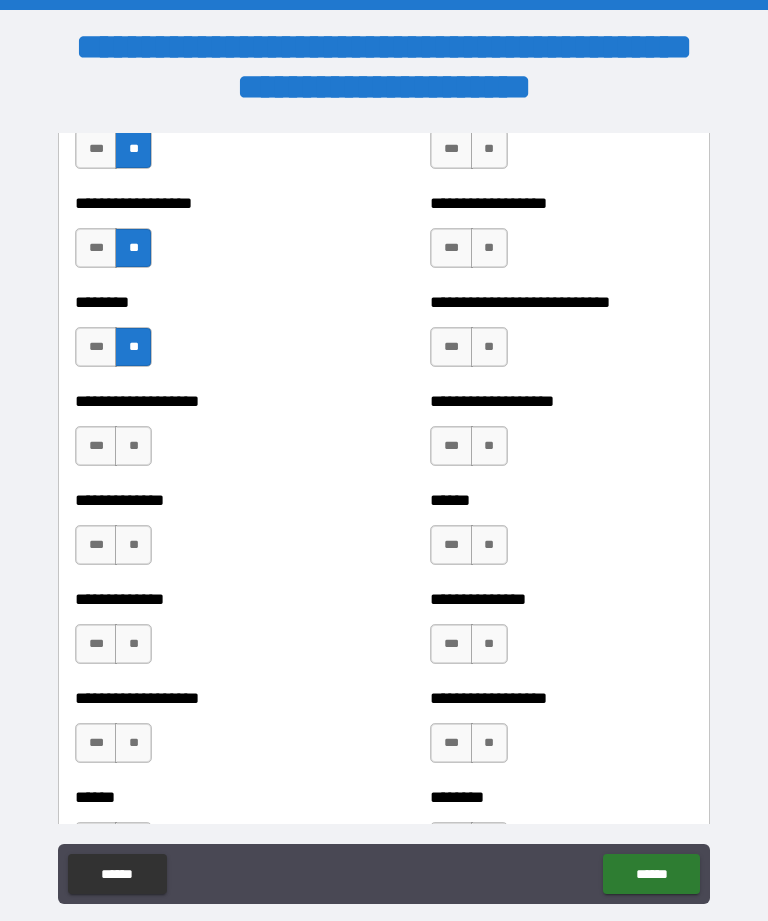 click on "**" at bounding box center [133, 446] 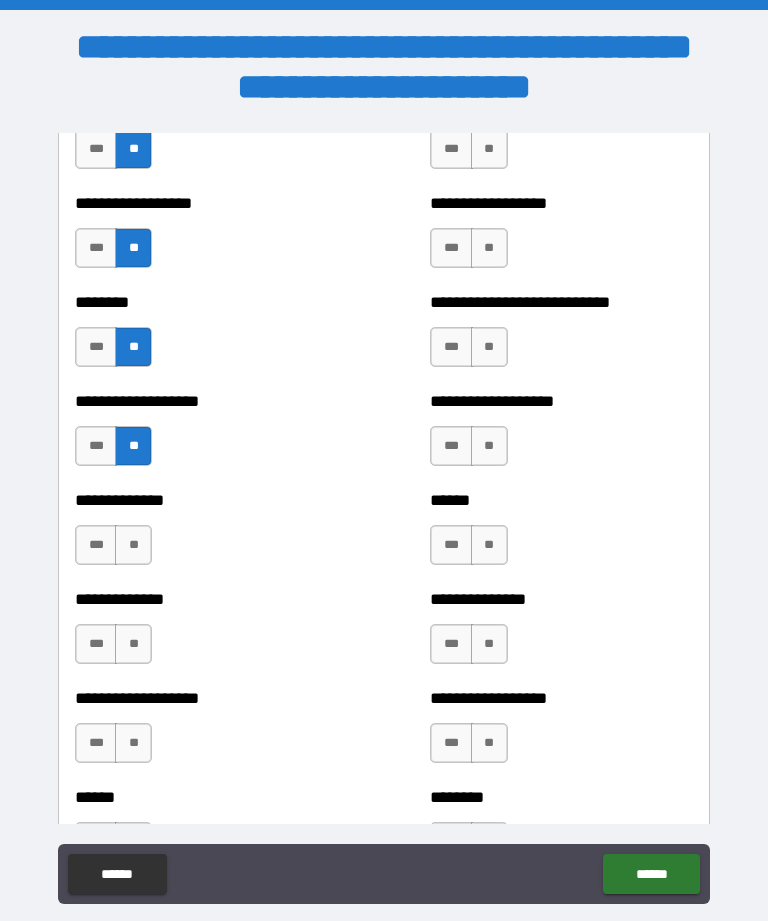 click on "**" at bounding box center [133, 545] 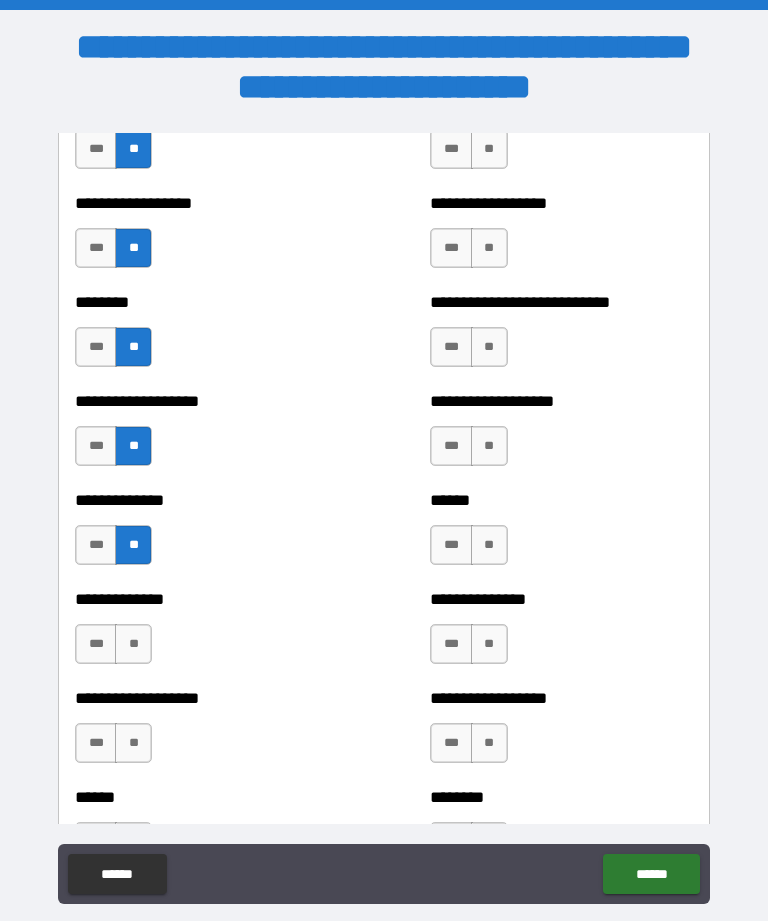 click on "**" at bounding box center (133, 644) 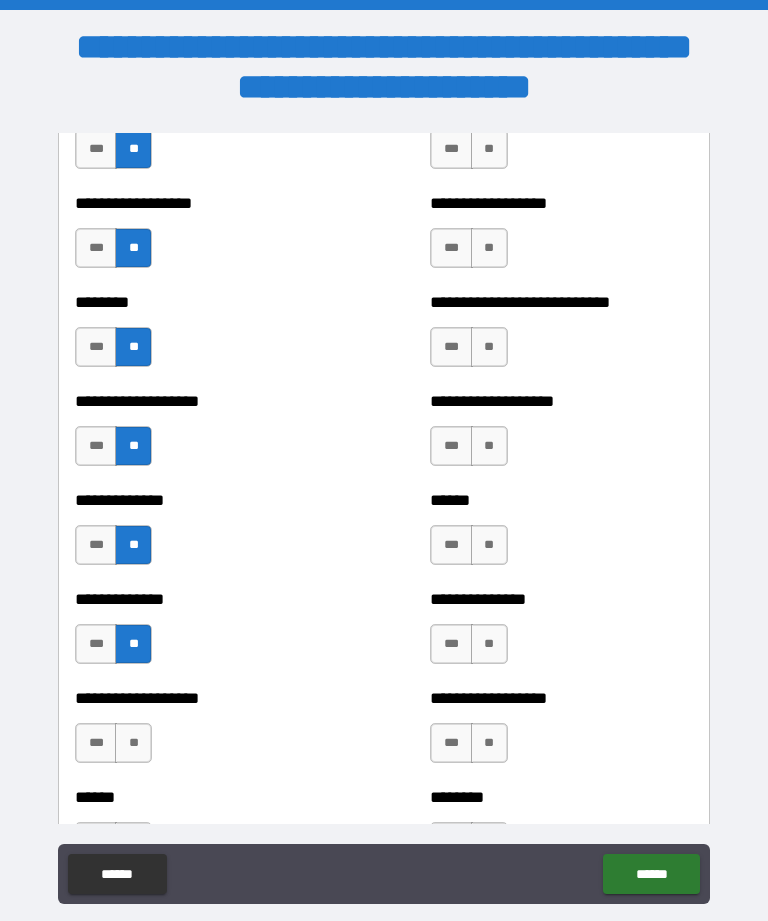 click on "**" at bounding box center [133, 743] 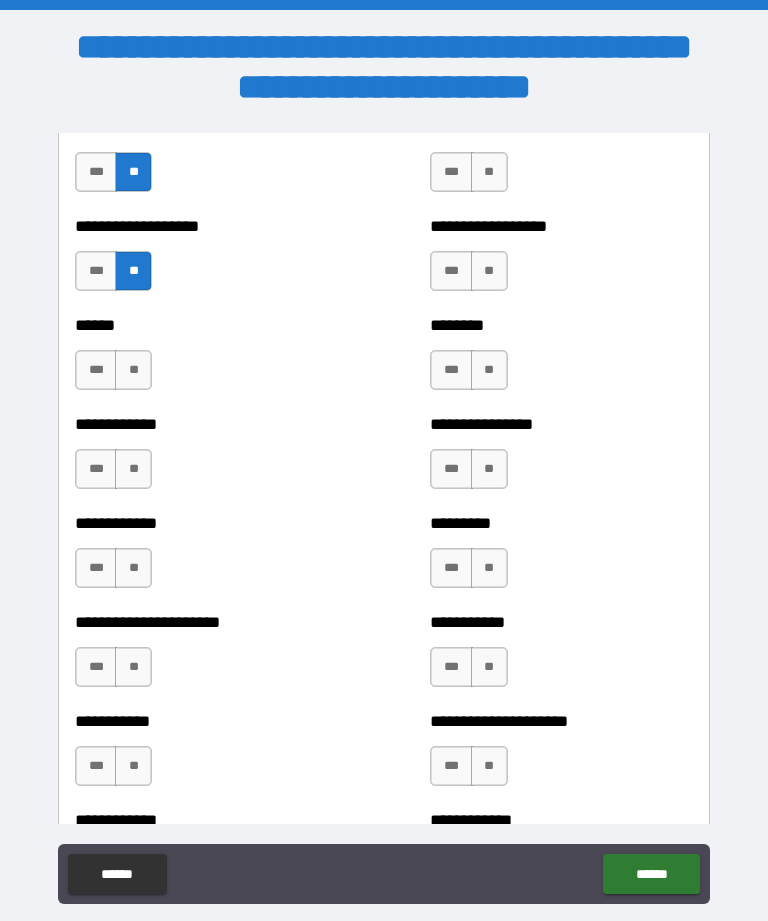 scroll, scrollTop: 5001, scrollLeft: 0, axis: vertical 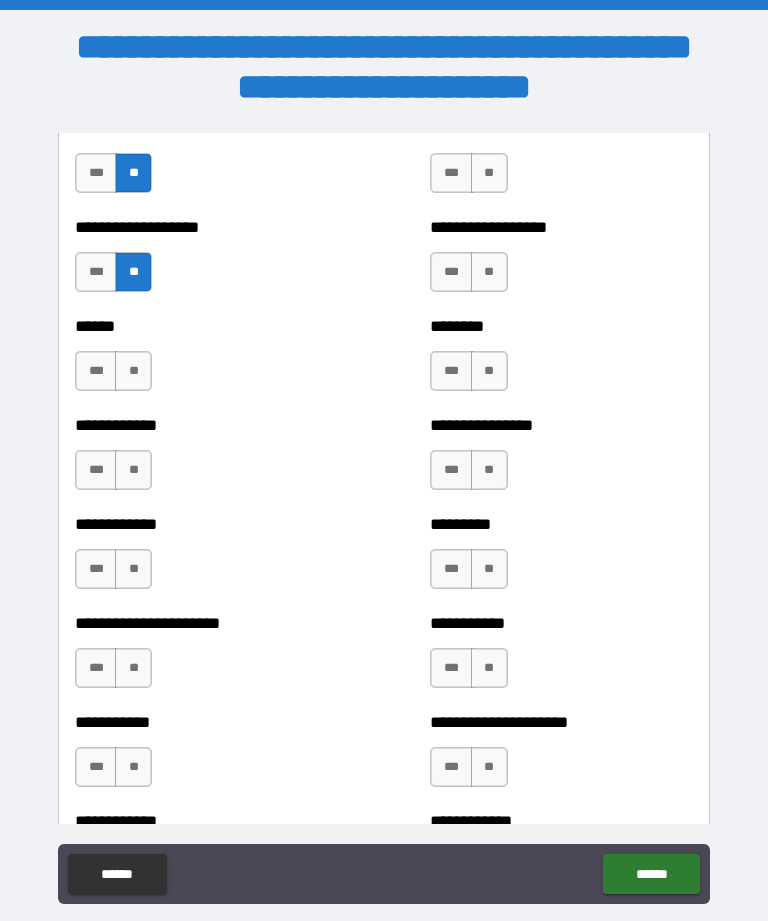 click on "**" at bounding box center (133, 371) 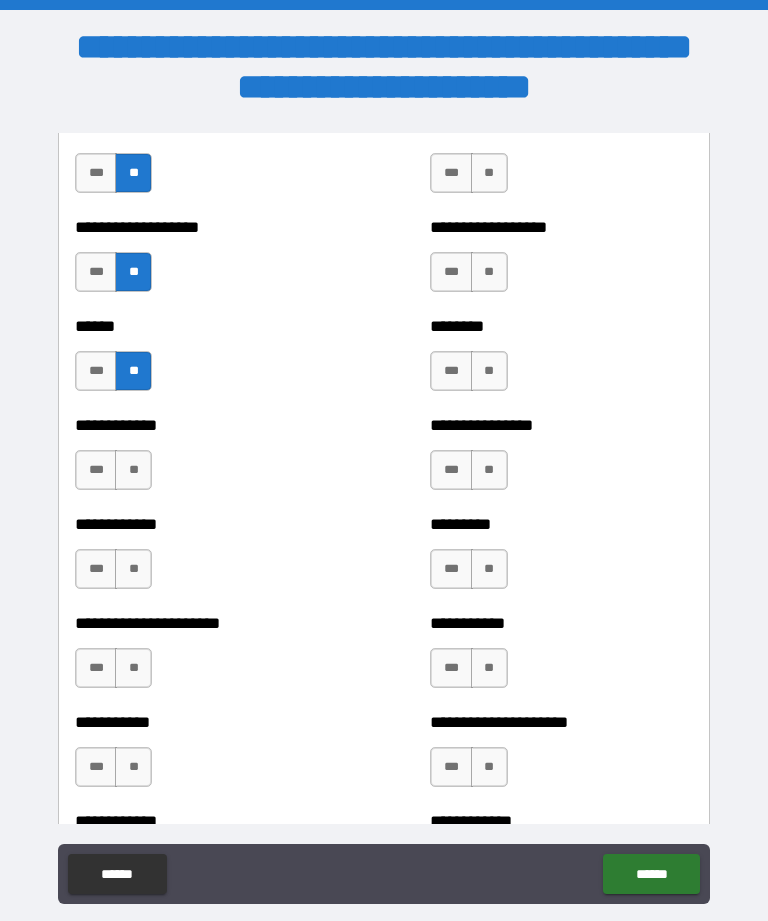 click on "**" at bounding box center [133, 470] 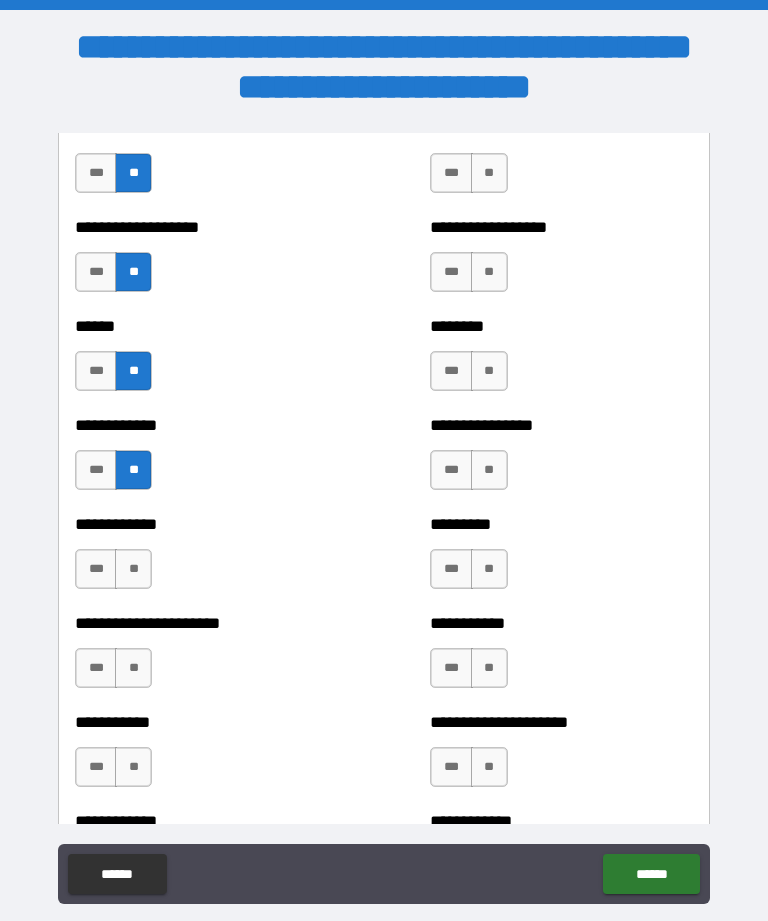 click on "**" at bounding box center (133, 569) 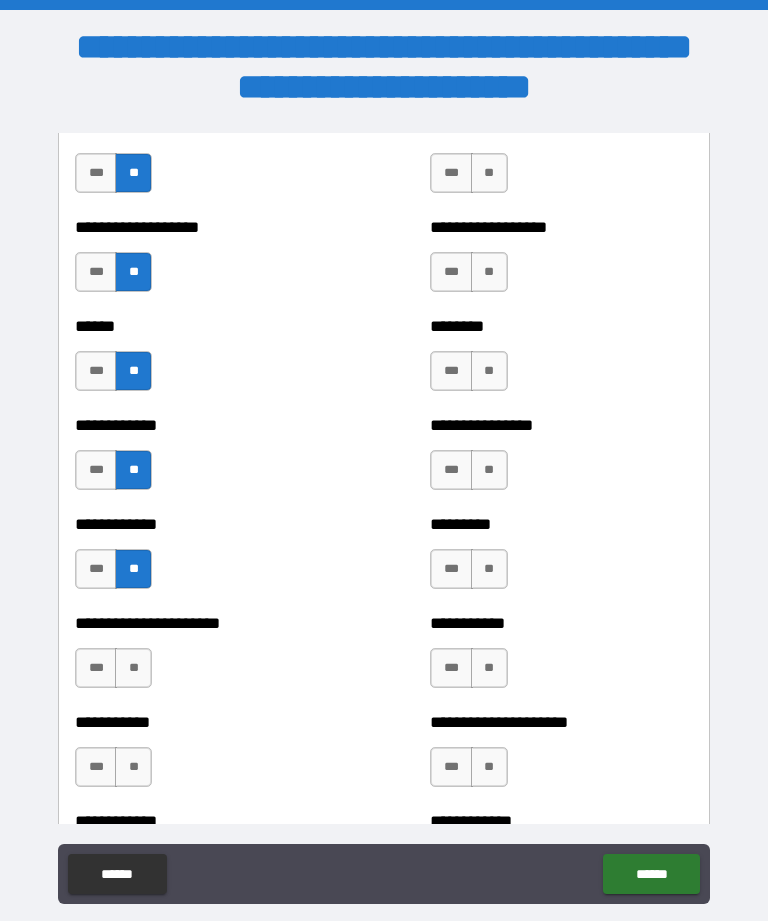 click on "**" at bounding box center [133, 668] 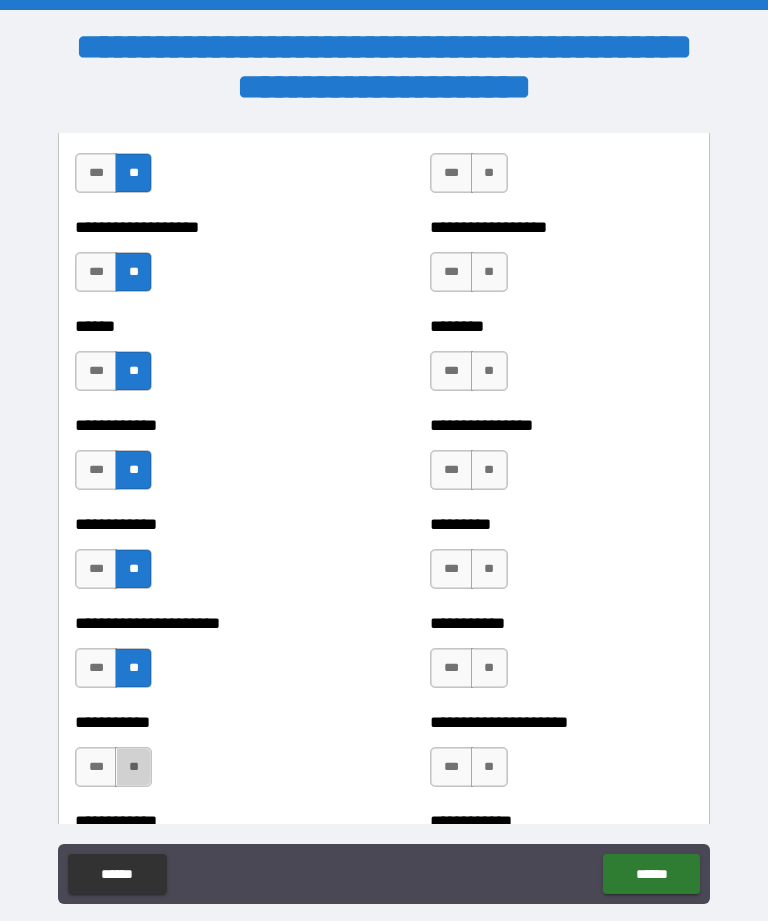 click on "**" at bounding box center [133, 767] 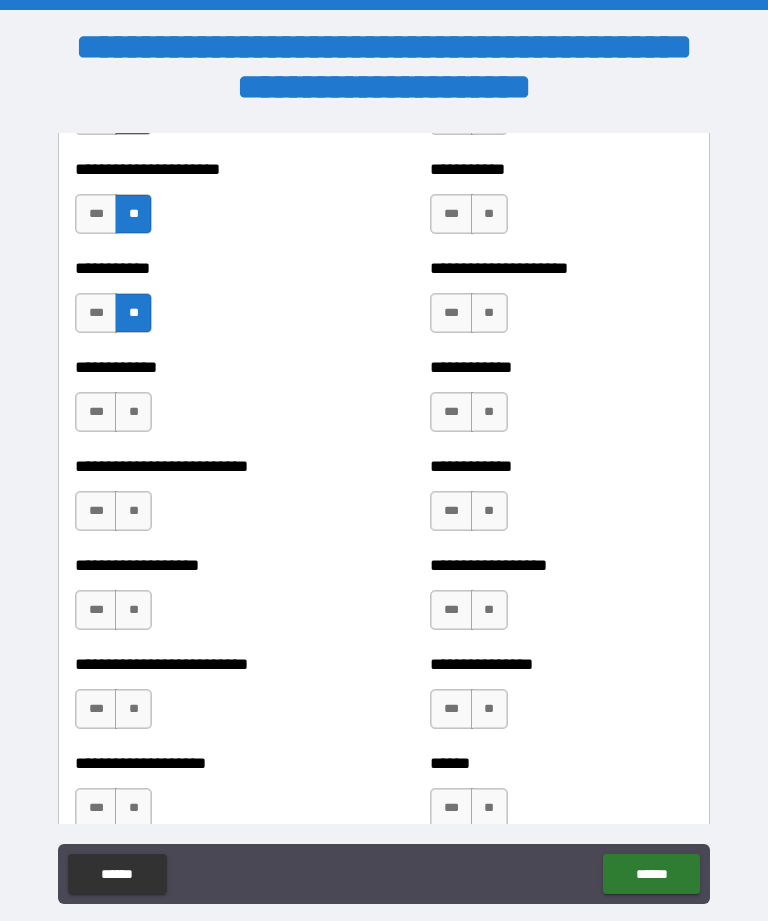 scroll, scrollTop: 5464, scrollLeft: 0, axis: vertical 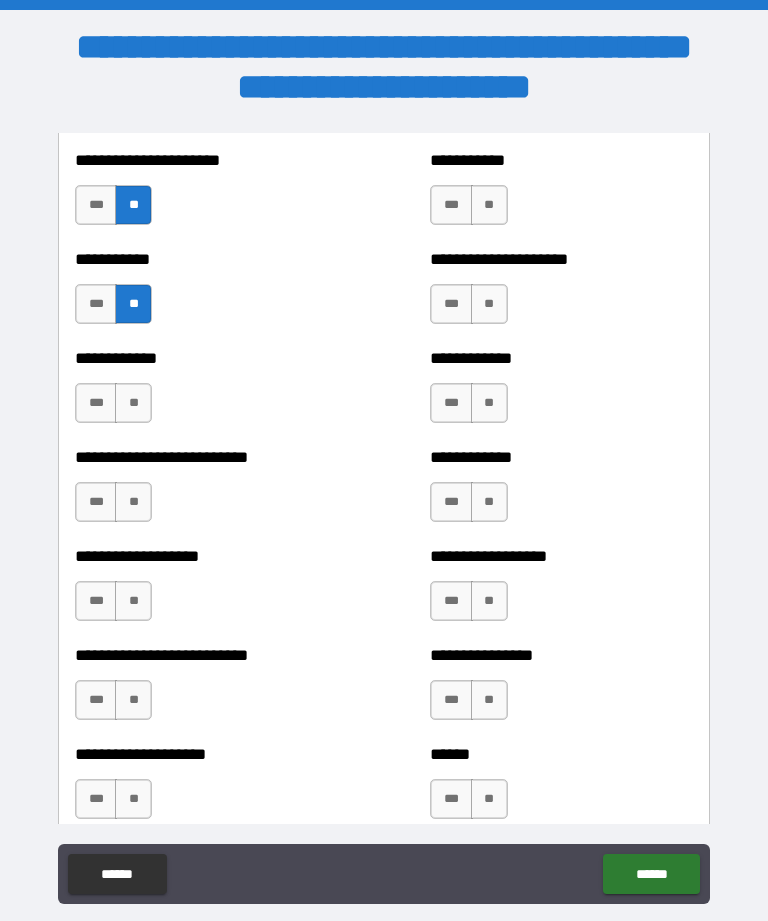 click on "**" at bounding box center [133, 403] 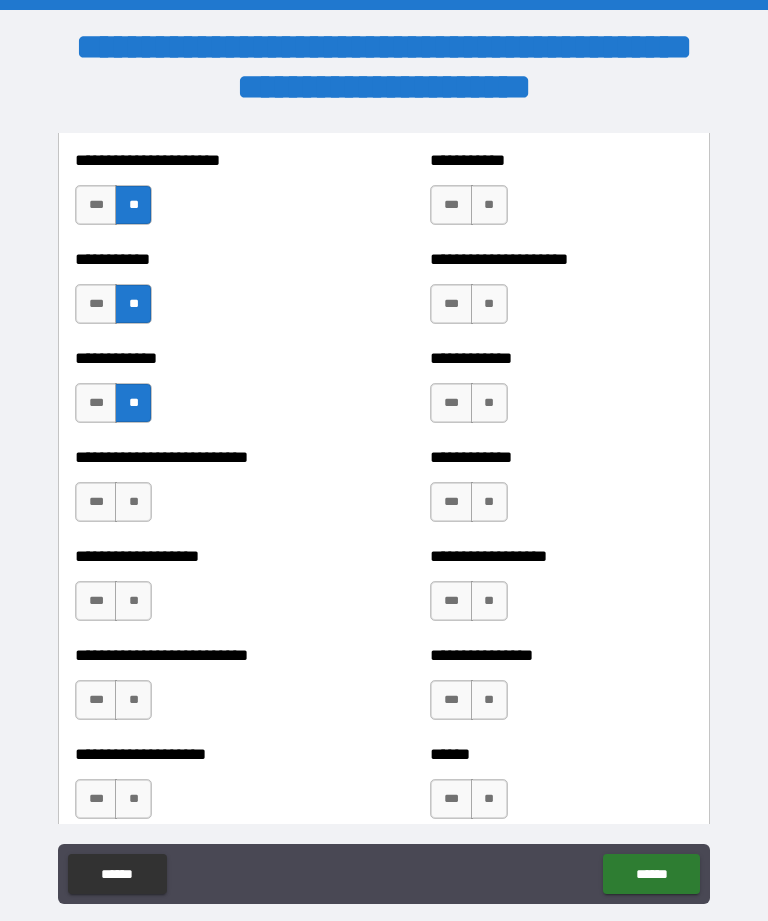 click on "**" at bounding box center [133, 502] 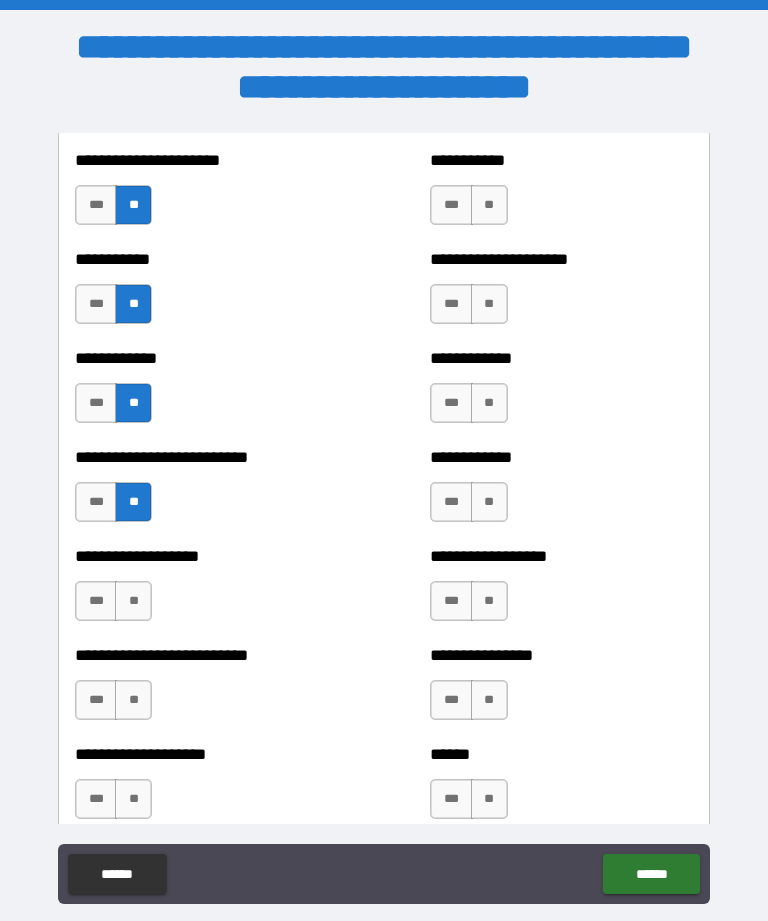 click on "**" at bounding box center (133, 601) 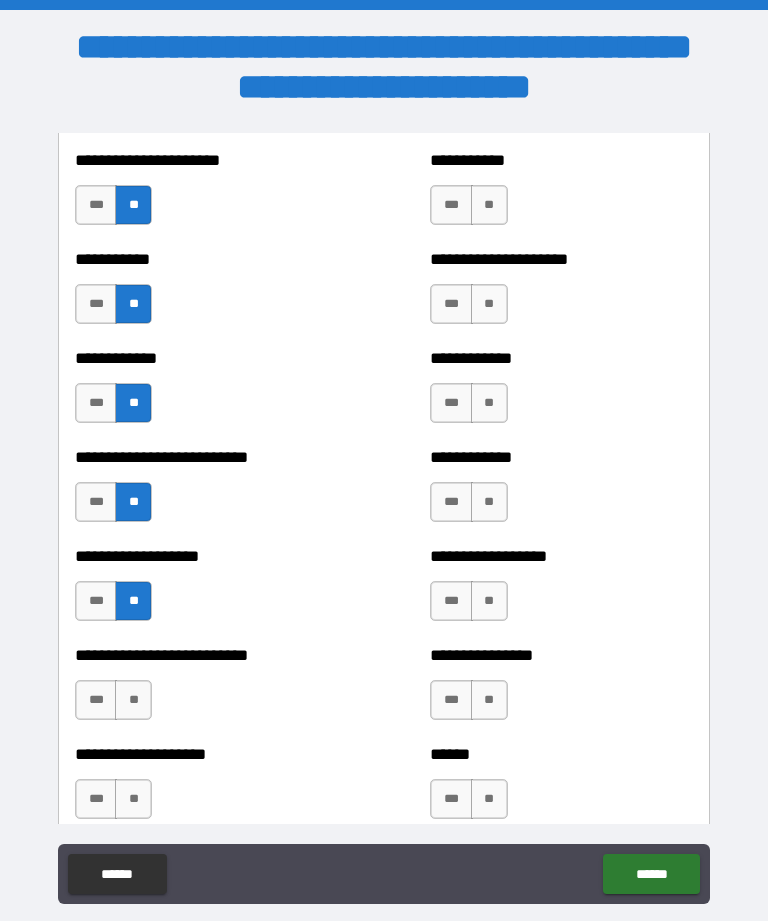 click on "***" at bounding box center (96, 601) 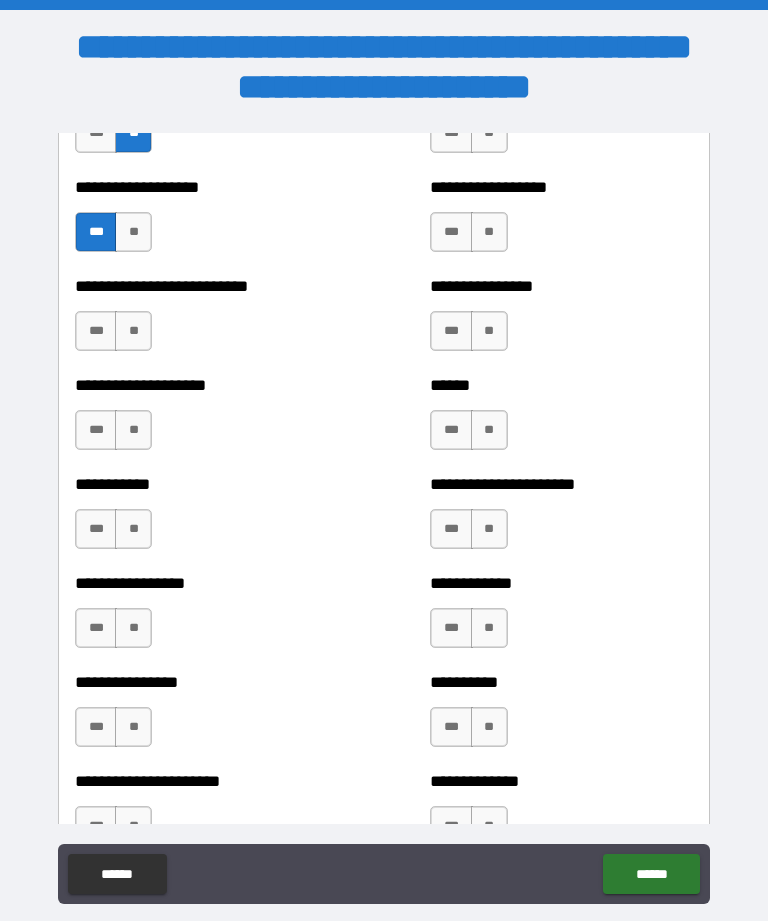 scroll, scrollTop: 5831, scrollLeft: 0, axis: vertical 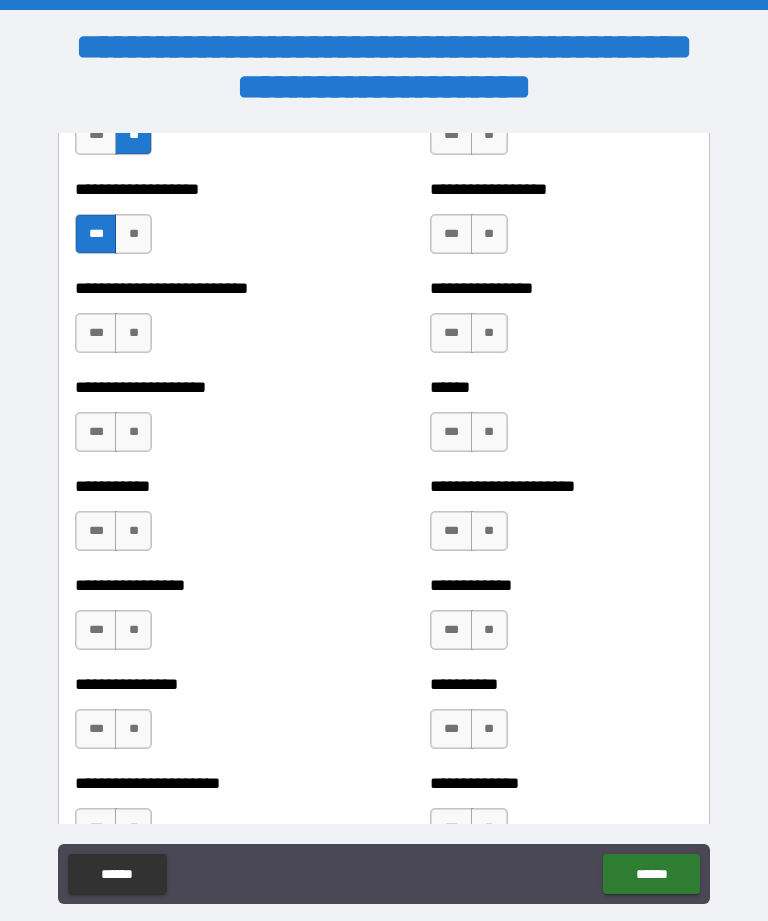 click on "**" at bounding box center [133, 333] 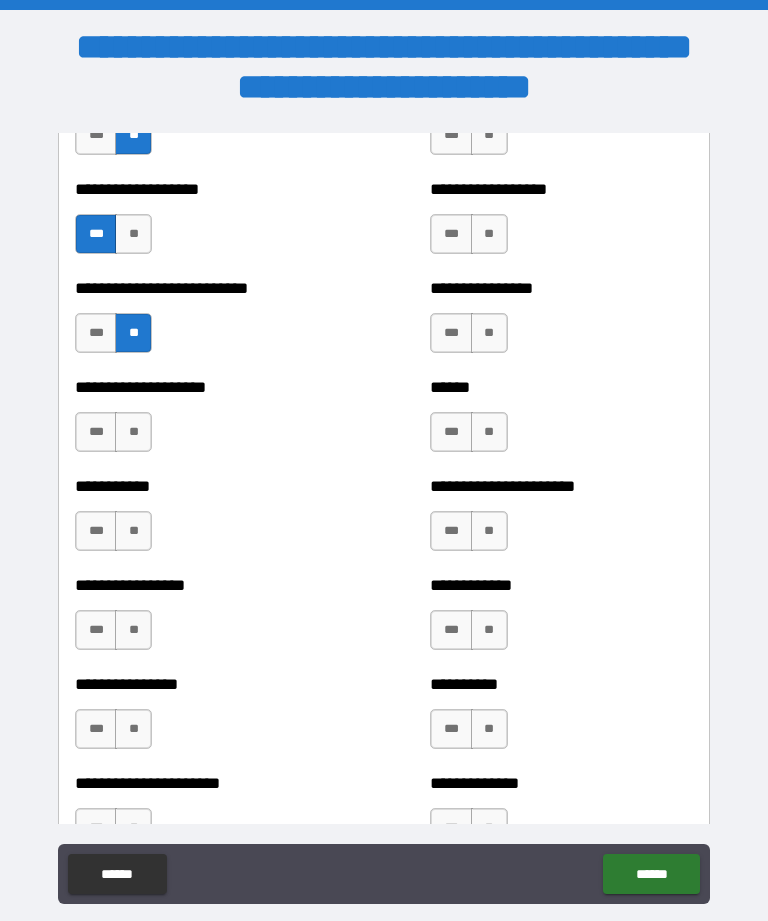 click on "**" at bounding box center [133, 432] 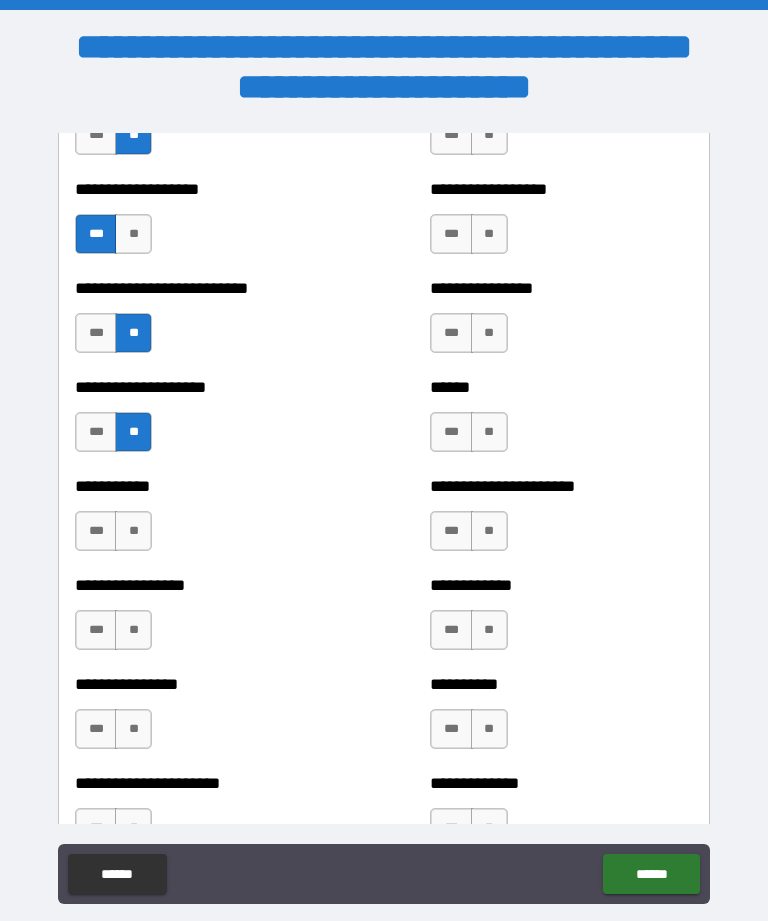 click on "**" at bounding box center (133, 531) 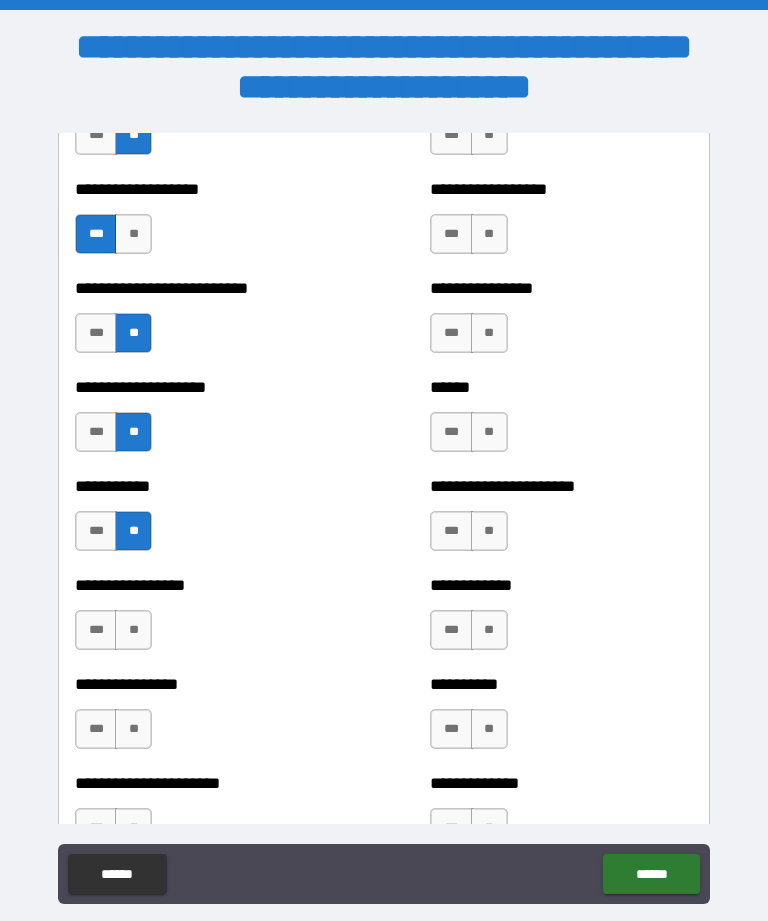 click on "**" at bounding box center (133, 630) 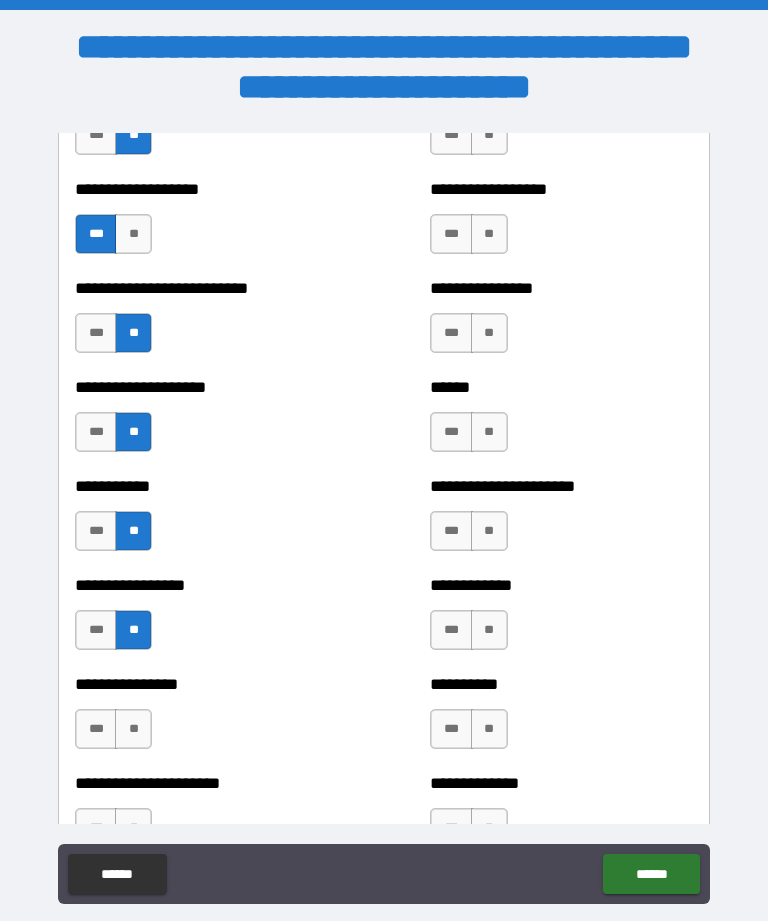 click on "**" at bounding box center (133, 729) 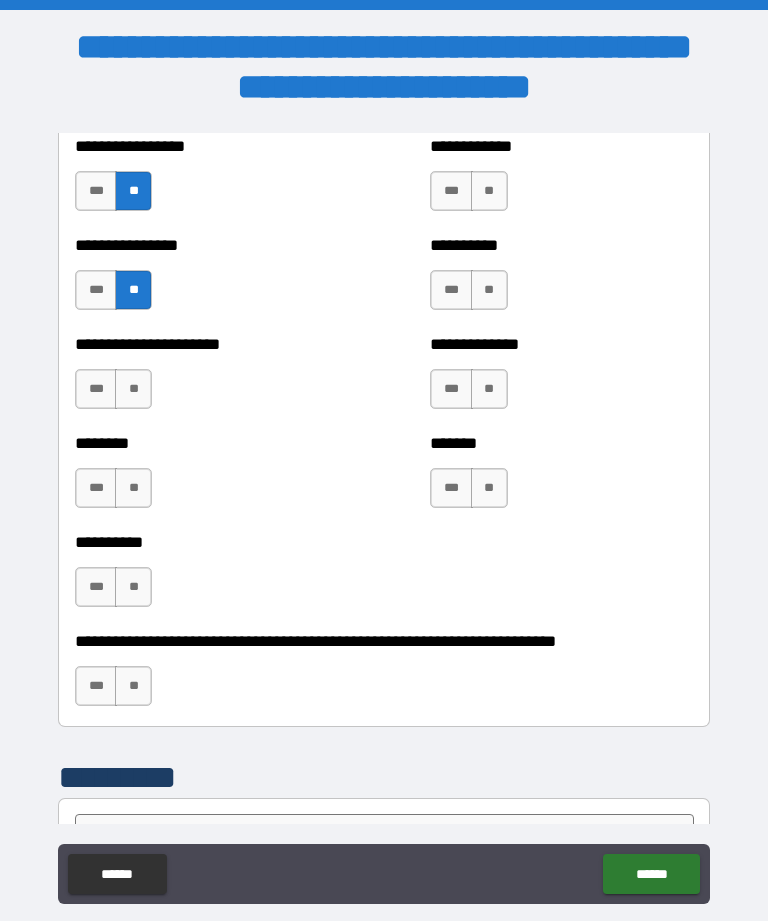 scroll, scrollTop: 6271, scrollLeft: 0, axis: vertical 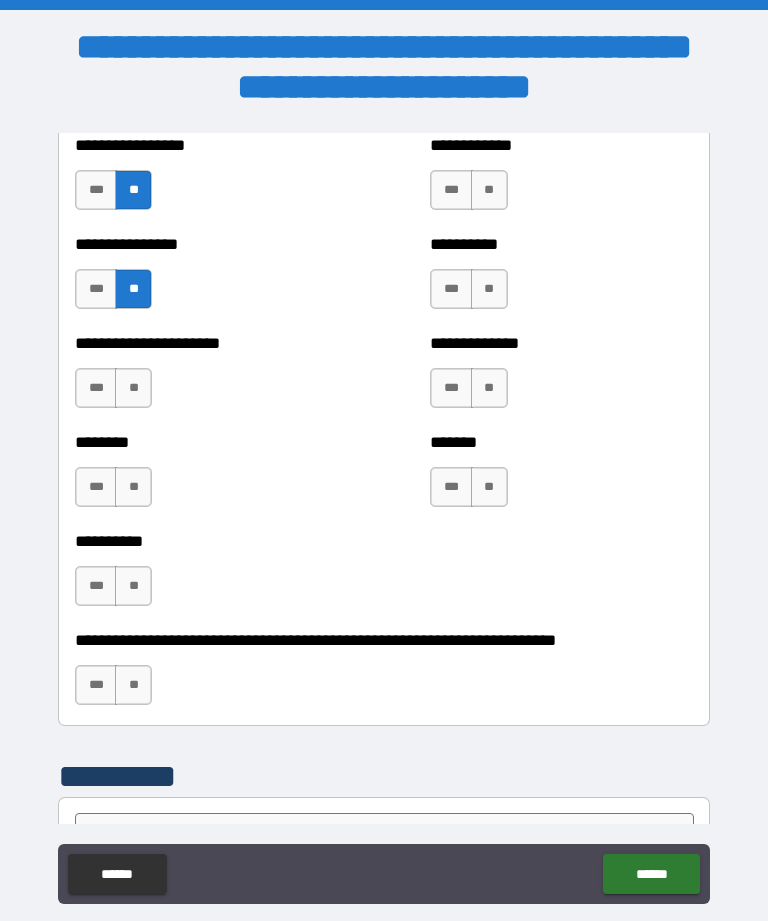 click on "**" at bounding box center [133, 388] 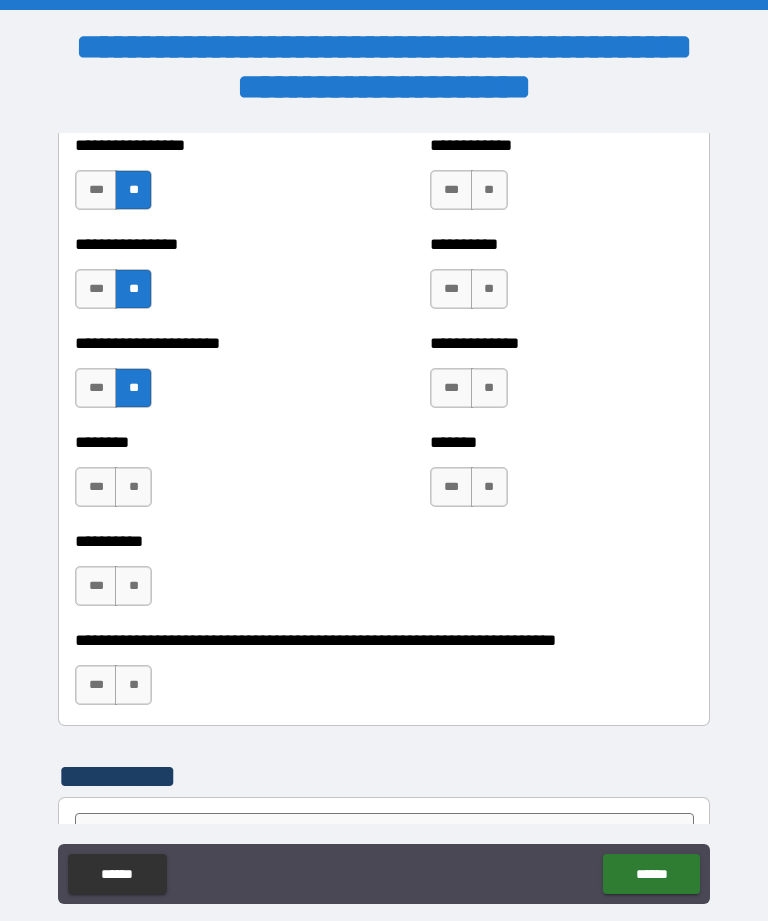 click on "**" at bounding box center (133, 487) 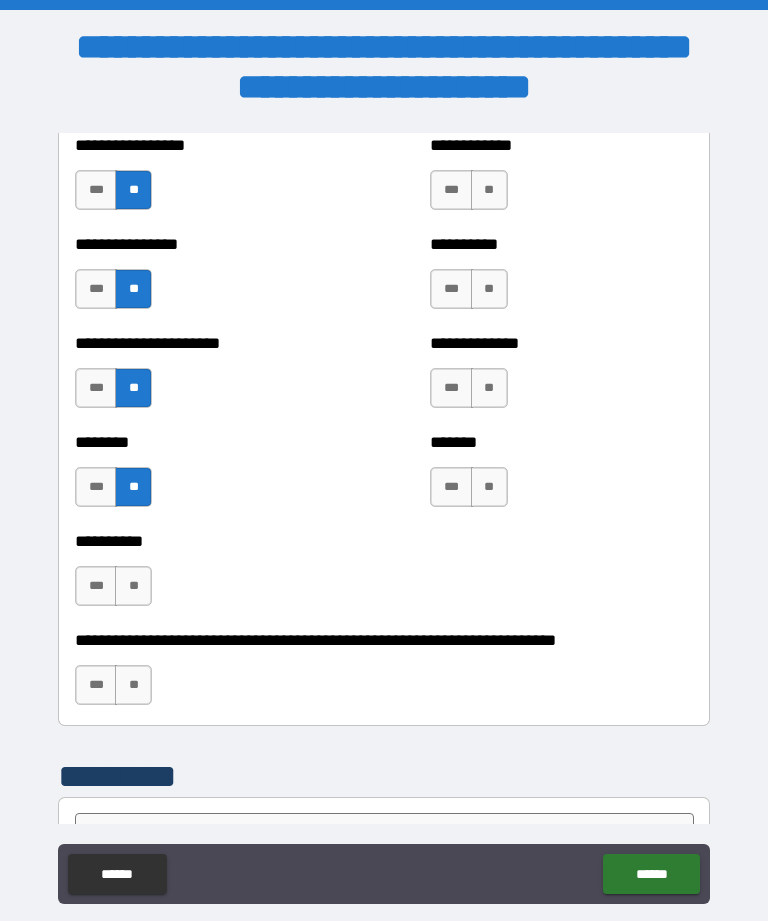 click on "**" at bounding box center [133, 586] 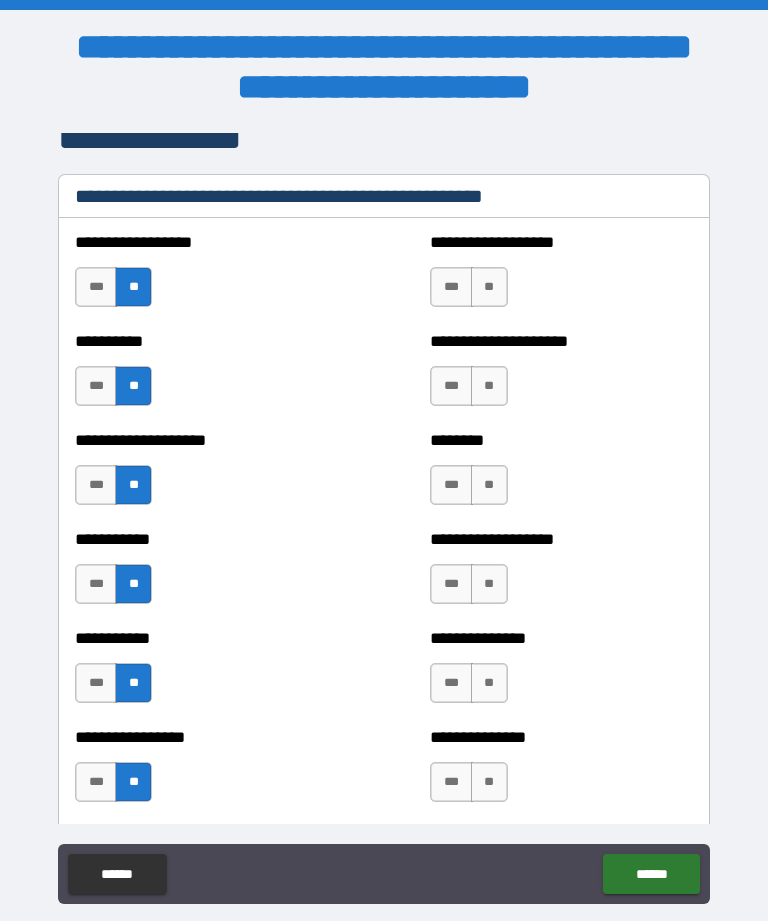 scroll, scrollTop: 2525, scrollLeft: 0, axis: vertical 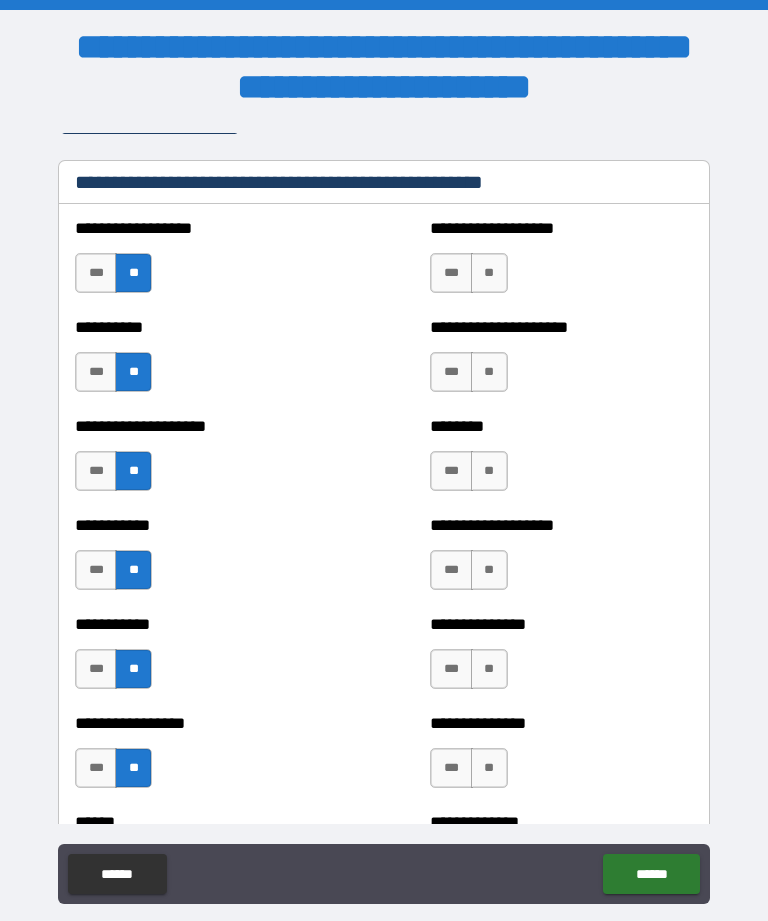 click on "**" at bounding box center [489, 273] 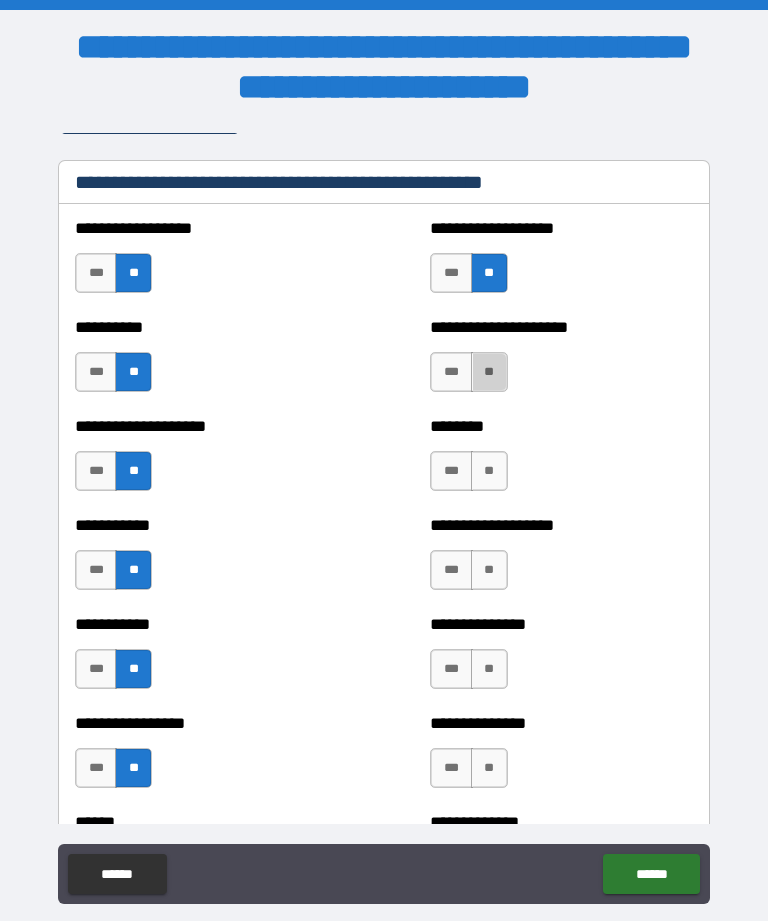 click on "**" at bounding box center (489, 372) 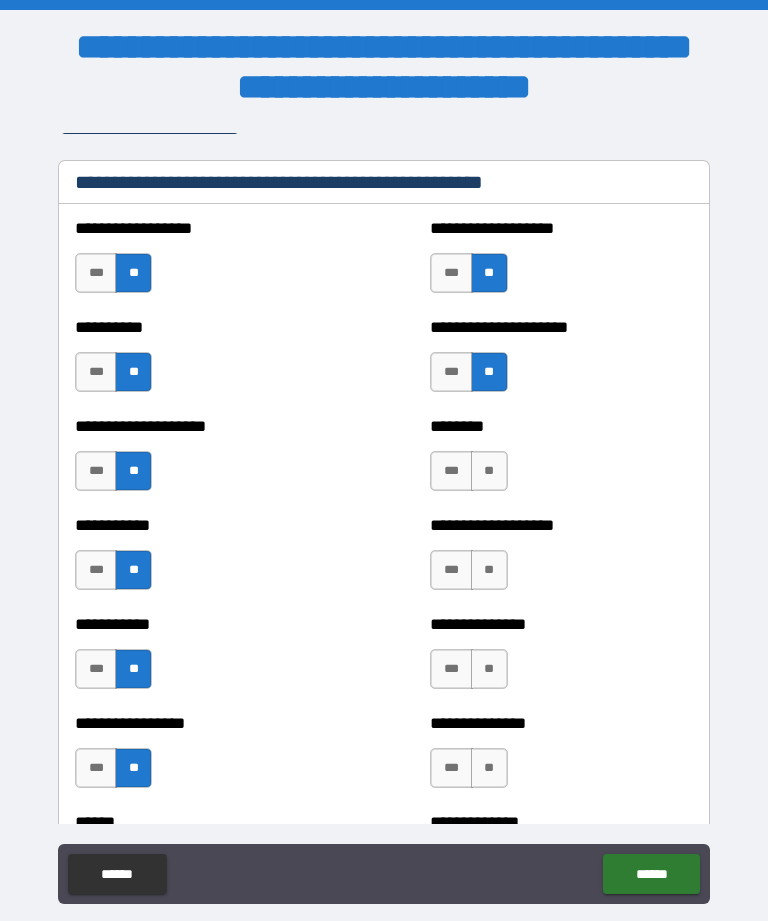 click on "**" at bounding box center (489, 471) 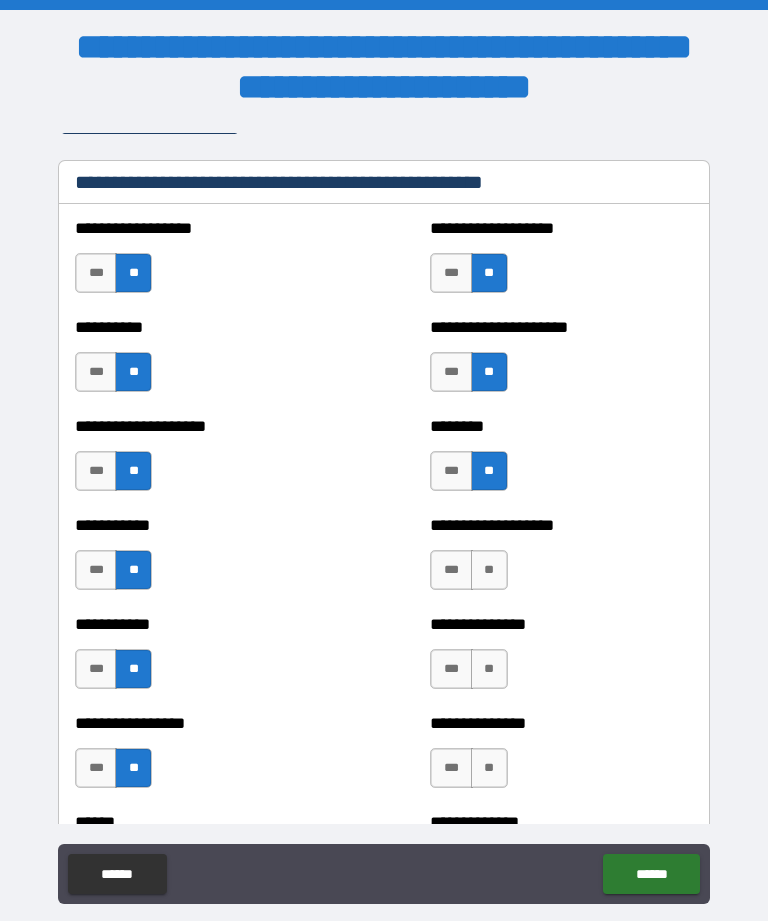 click on "***" at bounding box center (451, 273) 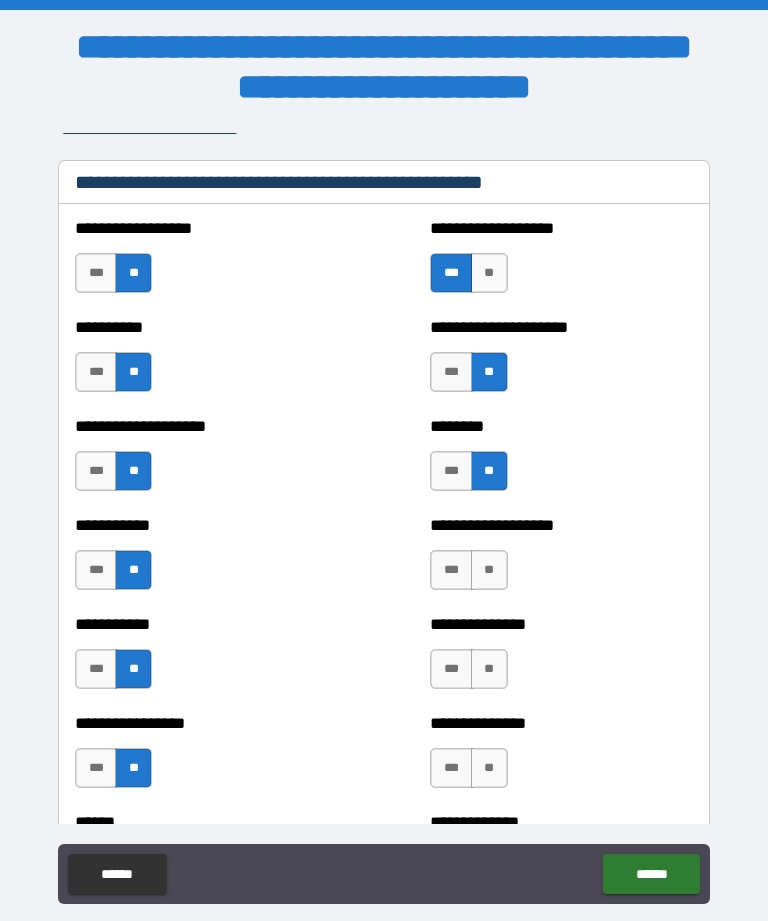 click on "**" at bounding box center [489, 570] 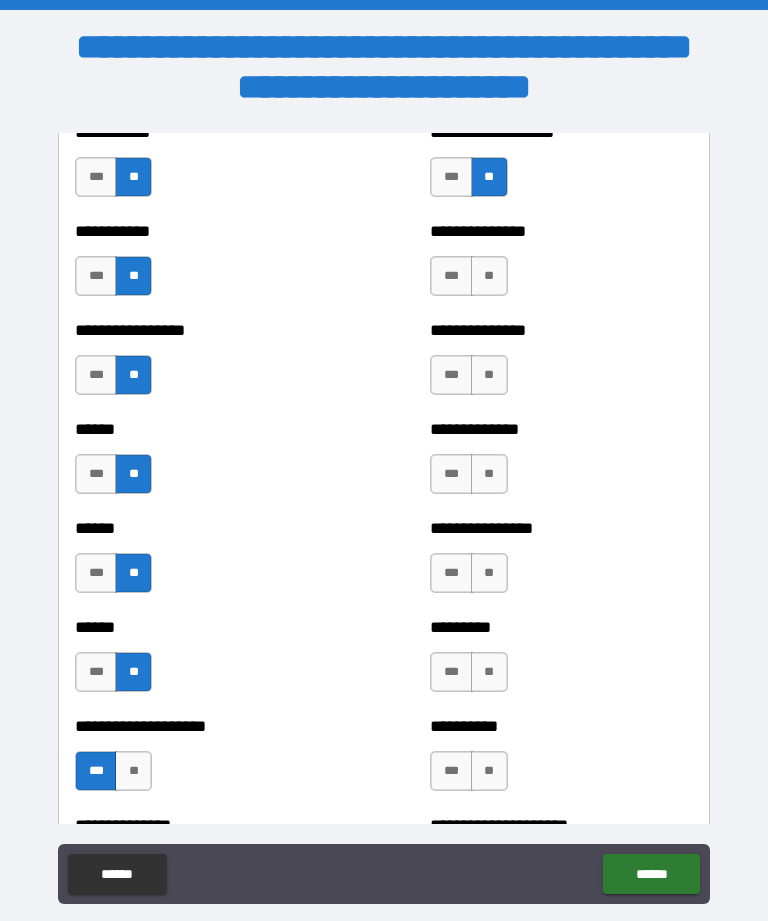 scroll, scrollTop: 2932, scrollLeft: 0, axis: vertical 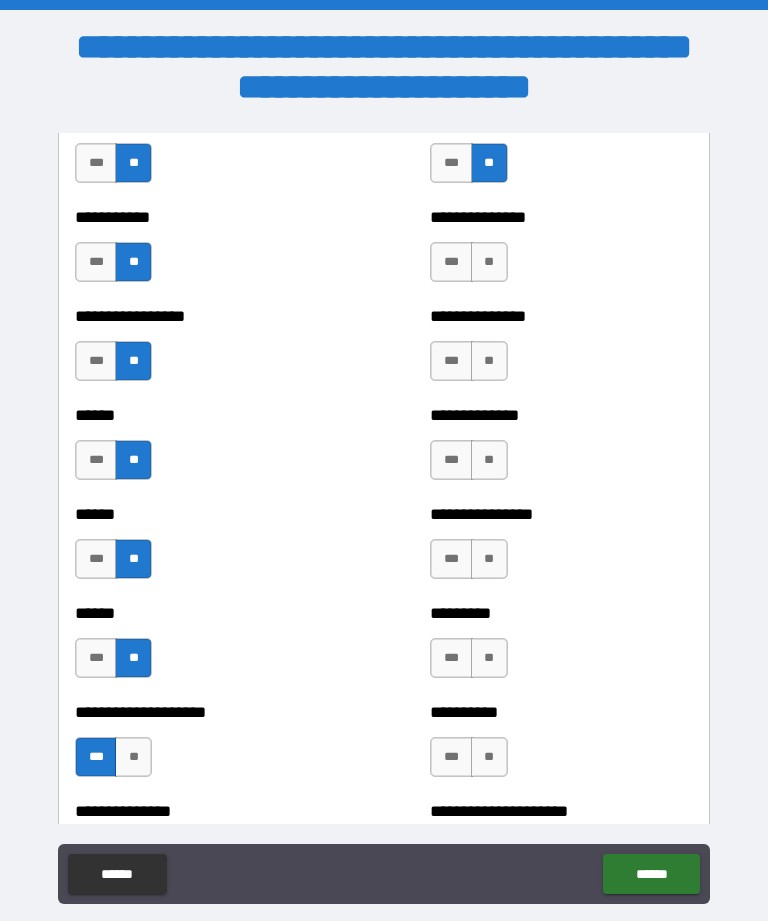 click on "**" at bounding box center [489, 262] 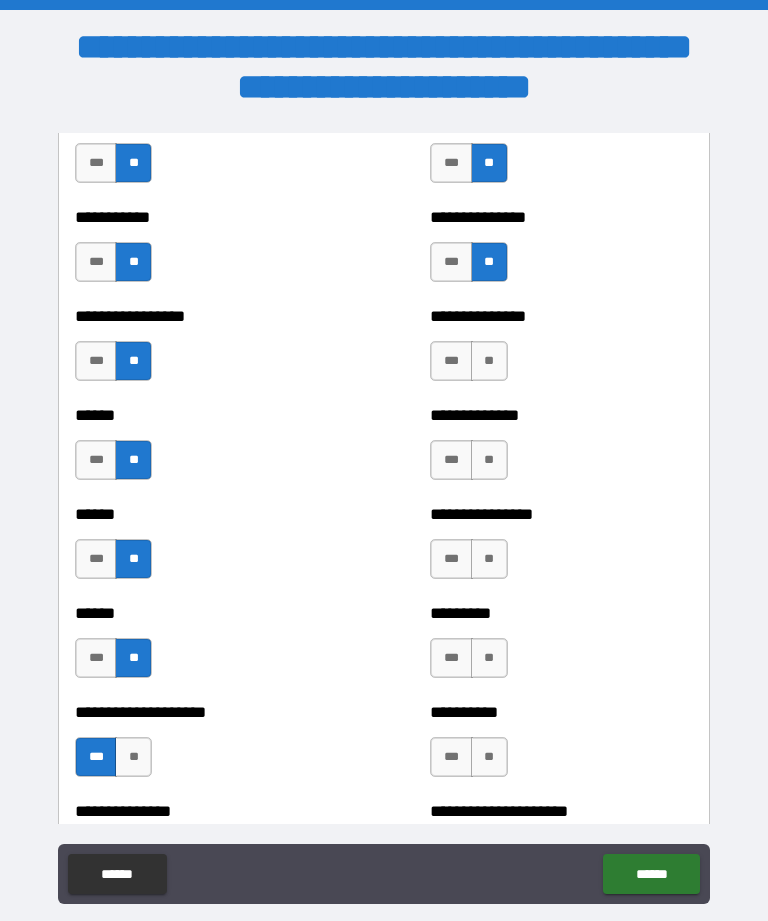 click on "**" at bounding box center (489, 361) 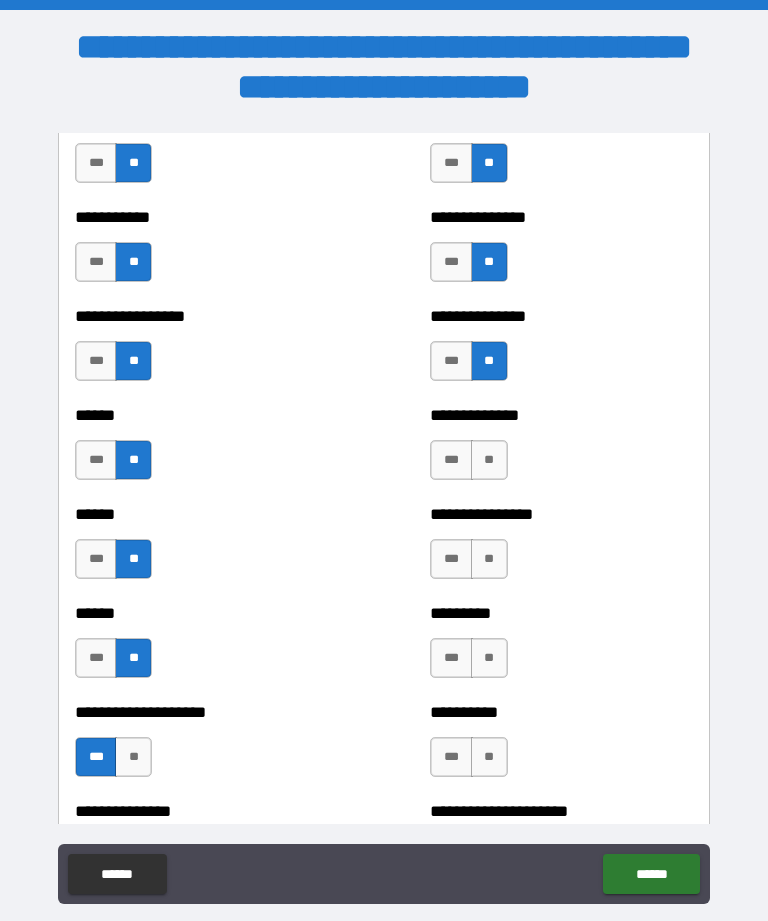 click on "**" at bounding box center (489, 460) 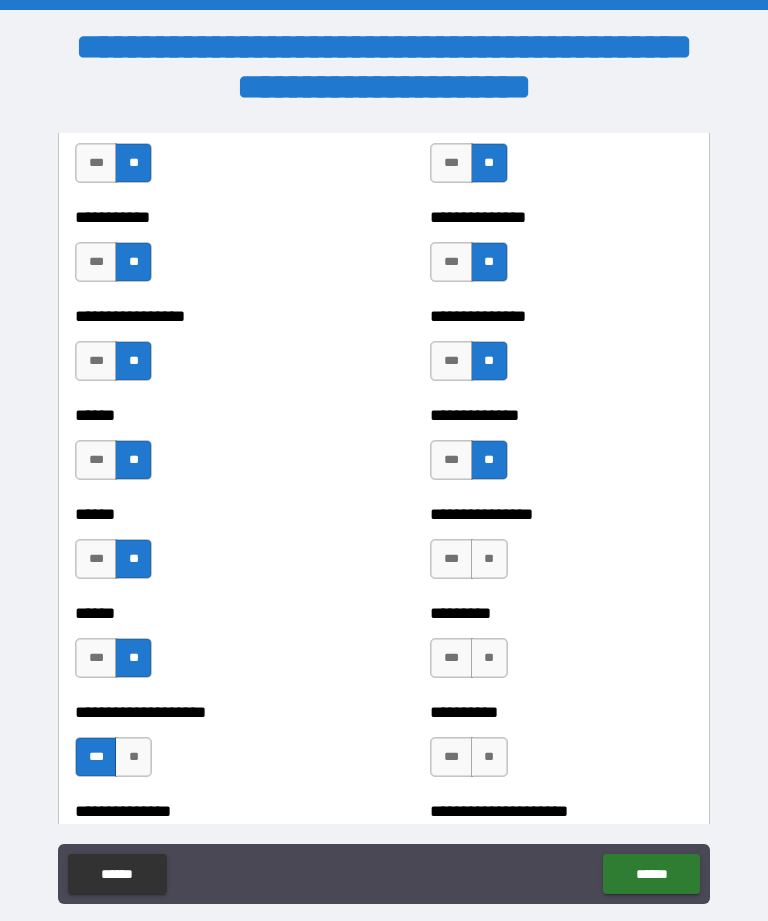 click on "**" at bounding box center [489, 559] 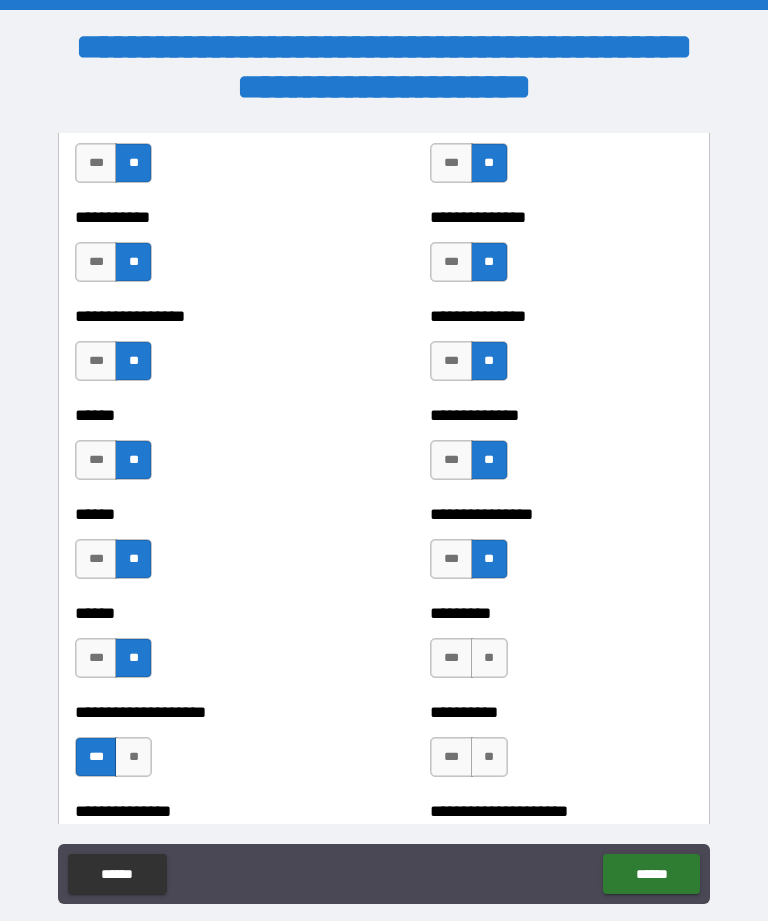click on "**" at bounding box center [489, 658] 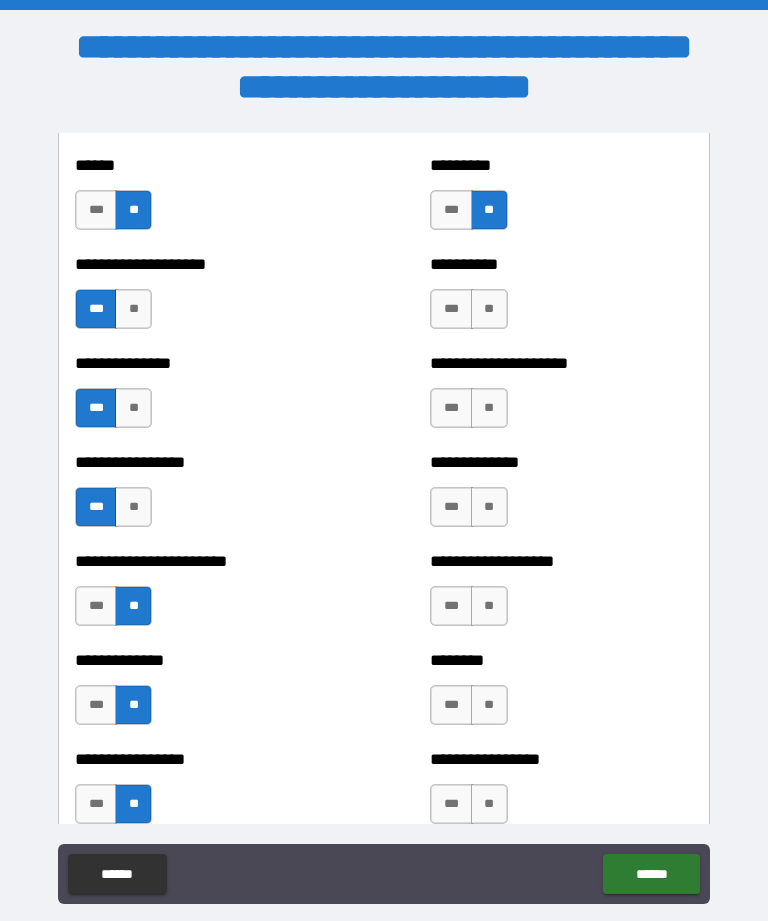 scroll, scrollTop: 3386, scrollLeft: 0, axis: vertical 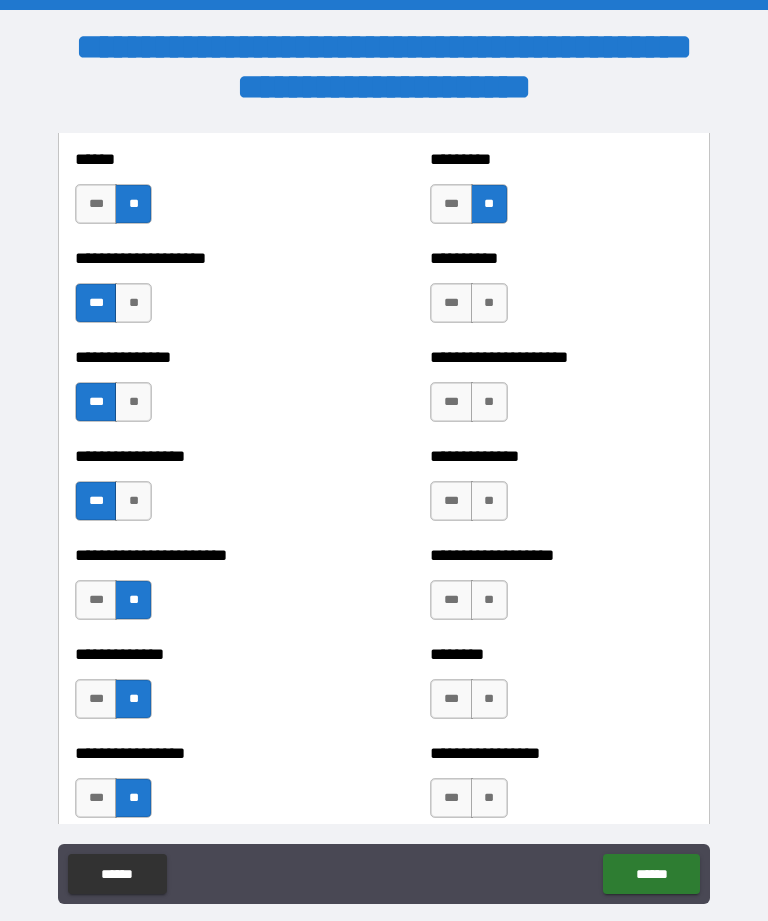 click on "**" at bounding box center [489, 303] 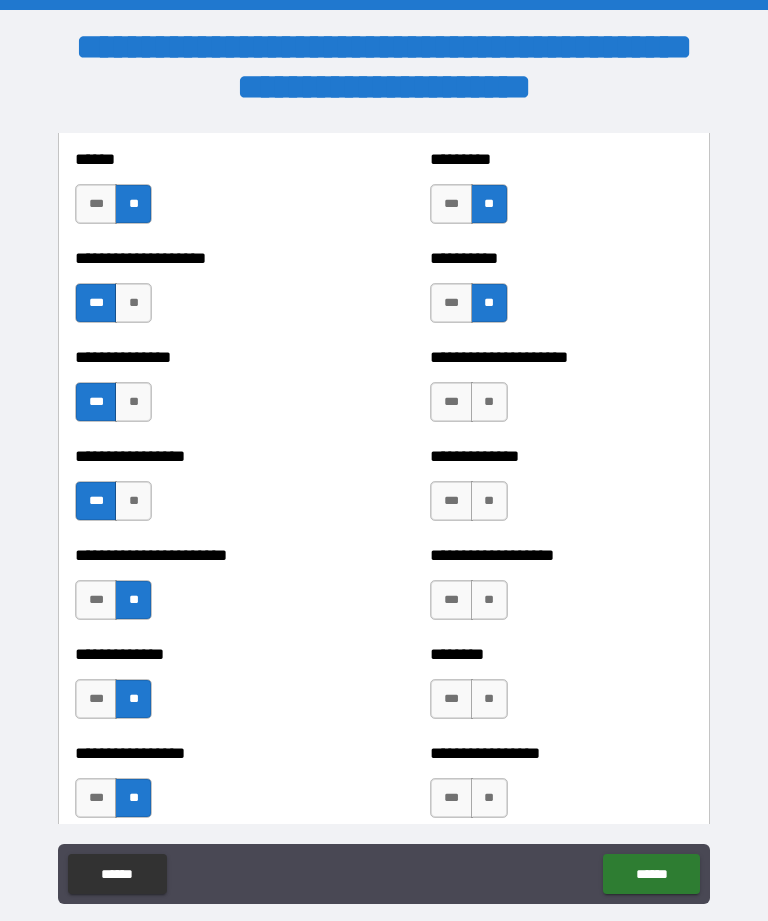 click on "**" at bounding box center [489, 402] 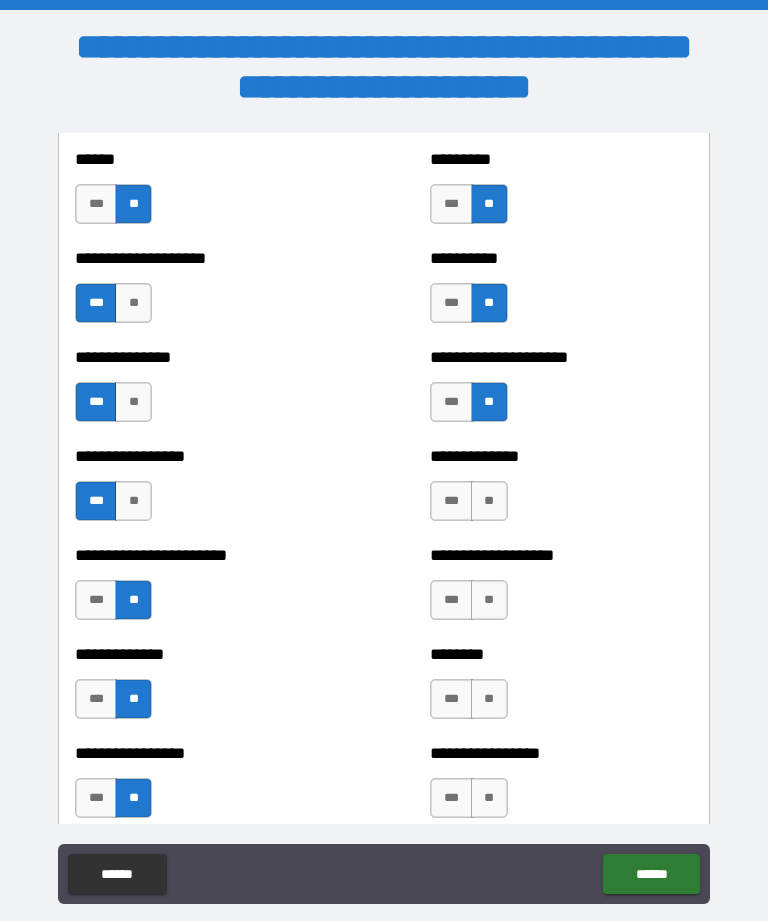 click on "**" at bounding box center (489, 501) 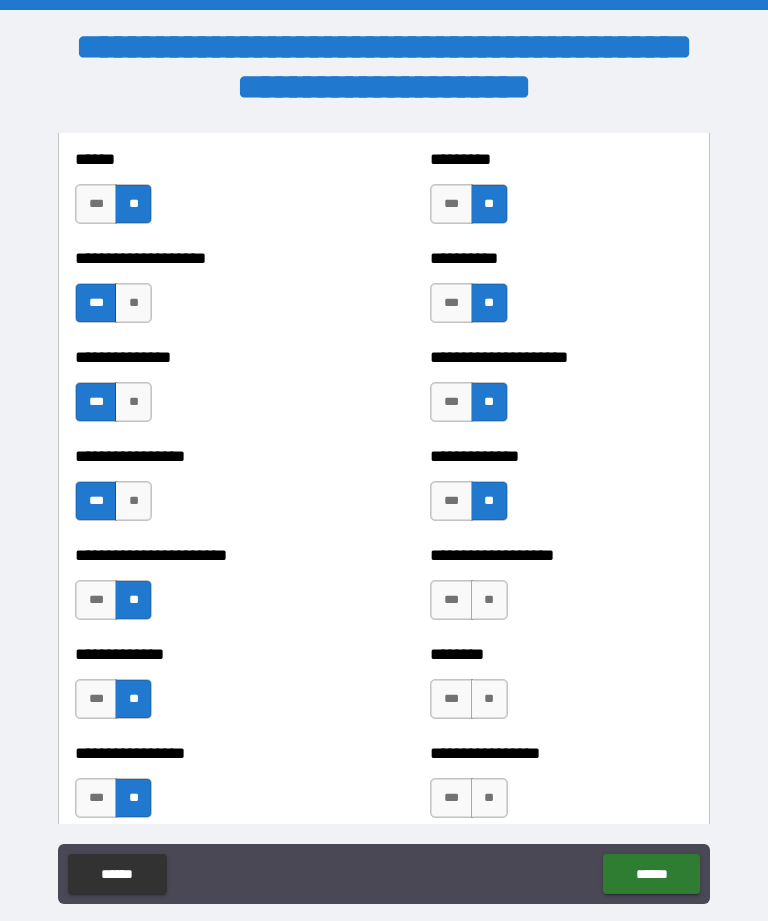 click on "**" at bounding box center [489, 600] 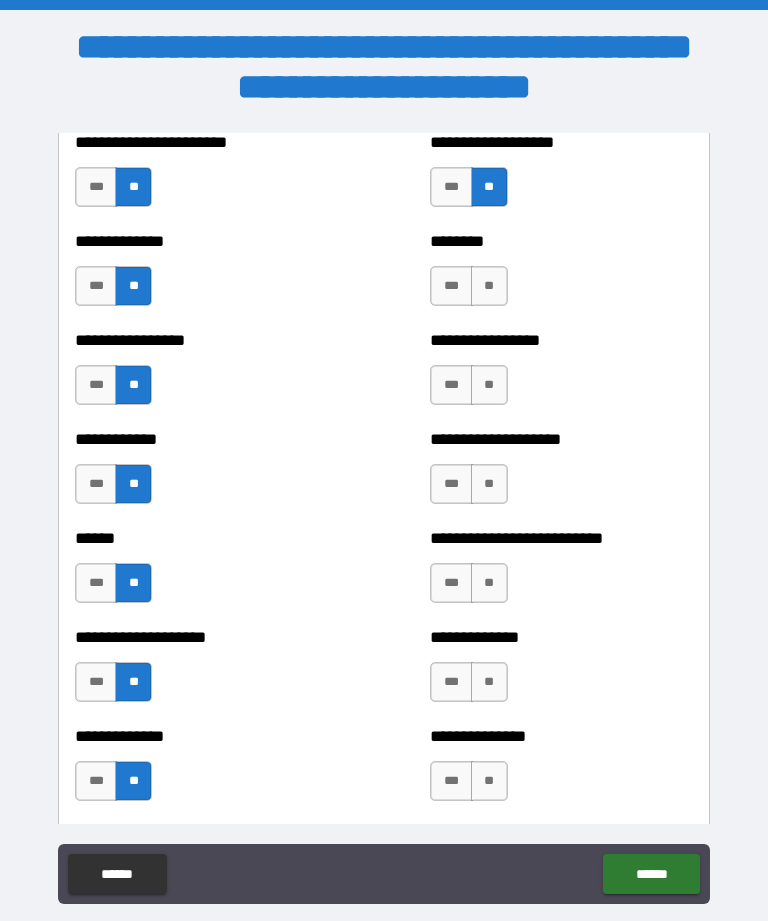 scroll, scrollTop: 3805, scrollLeft: 0, axis: vertical 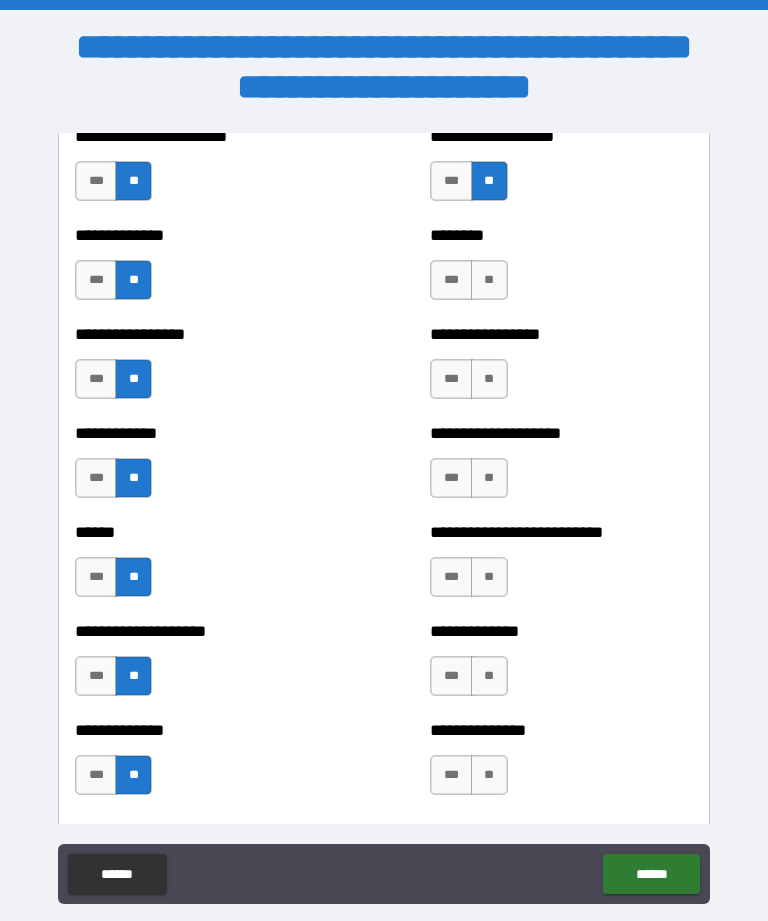 click on "**" at bounding box center (489, 280) 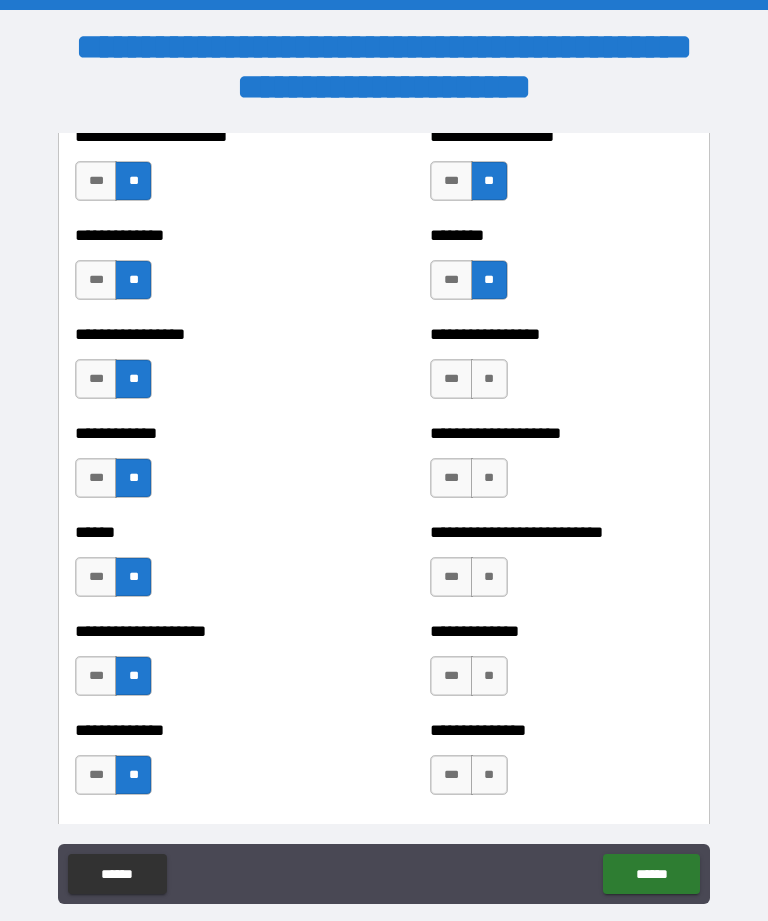 click on "**" at bounding box center [489, 379] 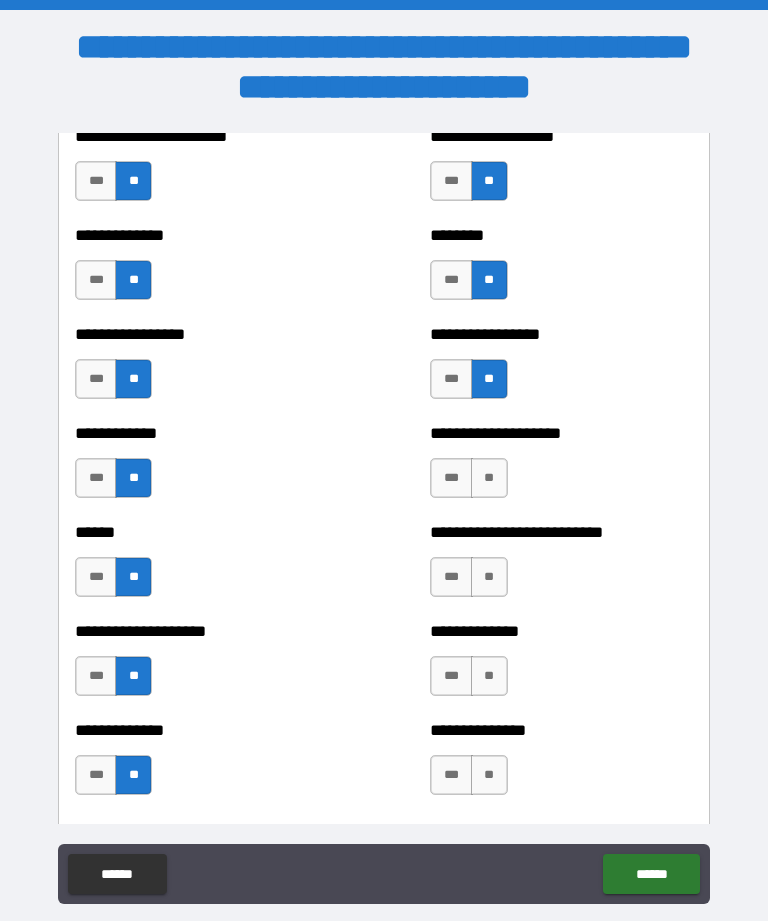 click on "**" at bounding box center [489, 478] 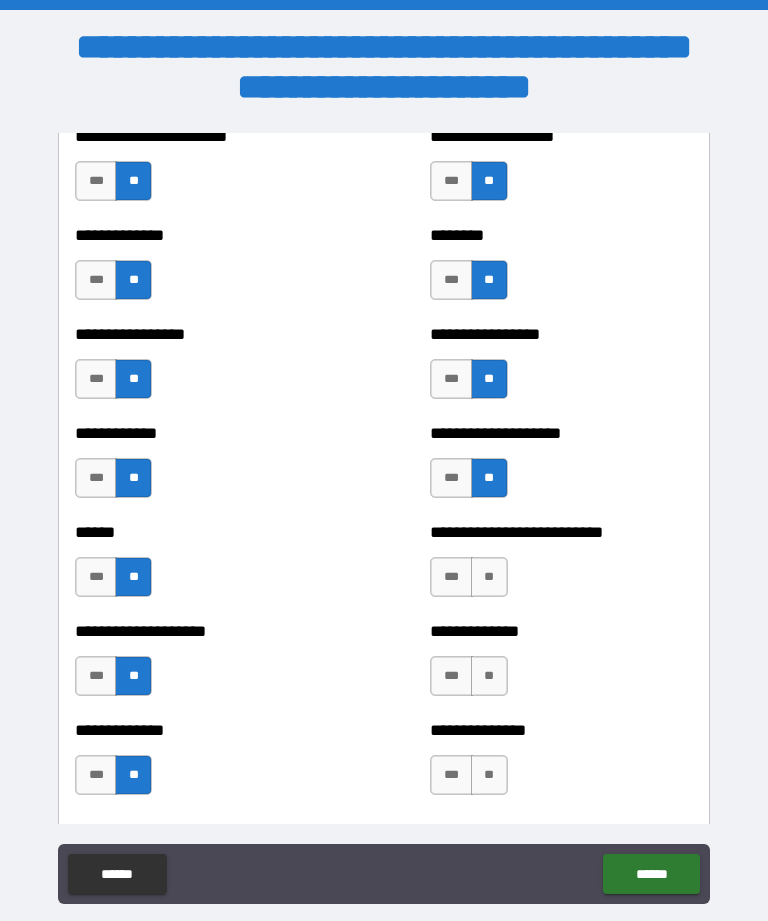 click on "**" at bounding box center [489, 577] 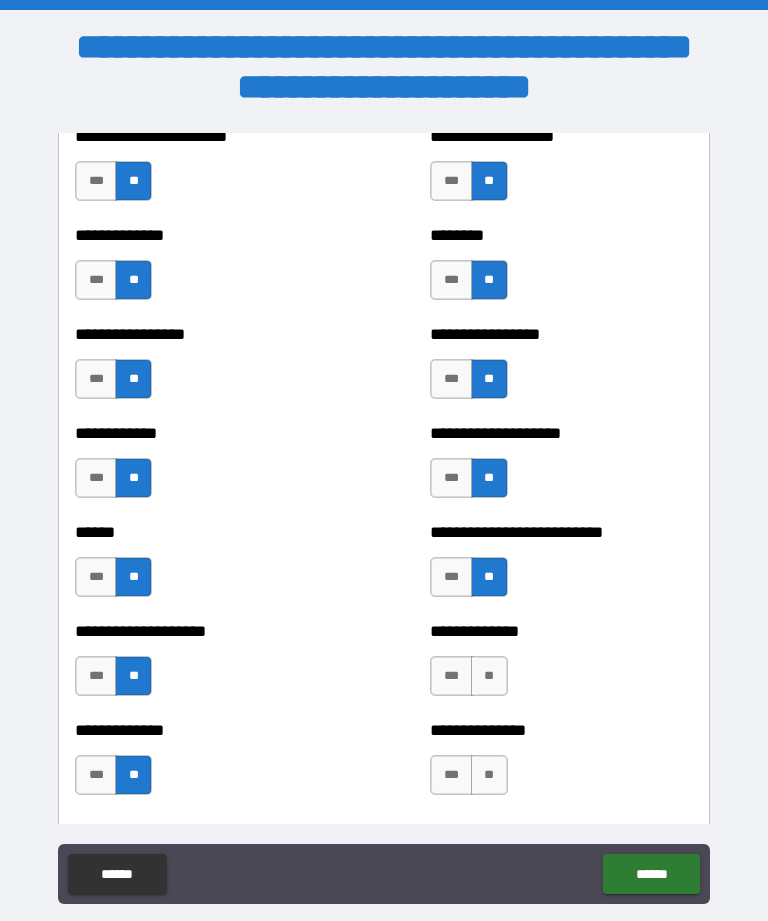 click on "**" at bounding box center [489, 676] 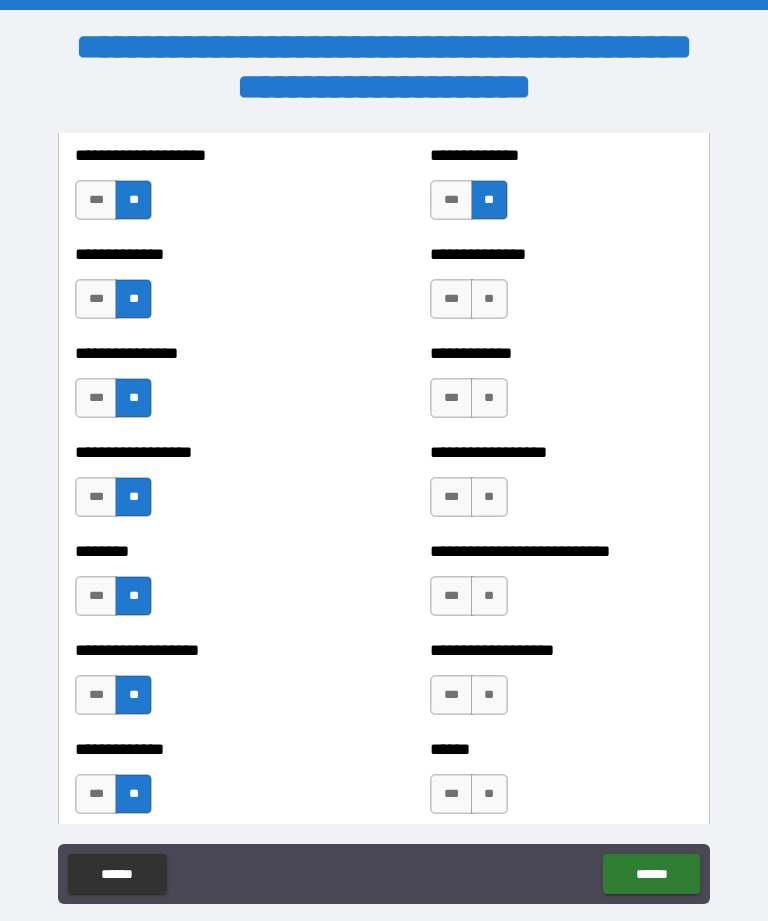 scroll, scrollTop: 4281, scrollLeft: 0, axis: vertical 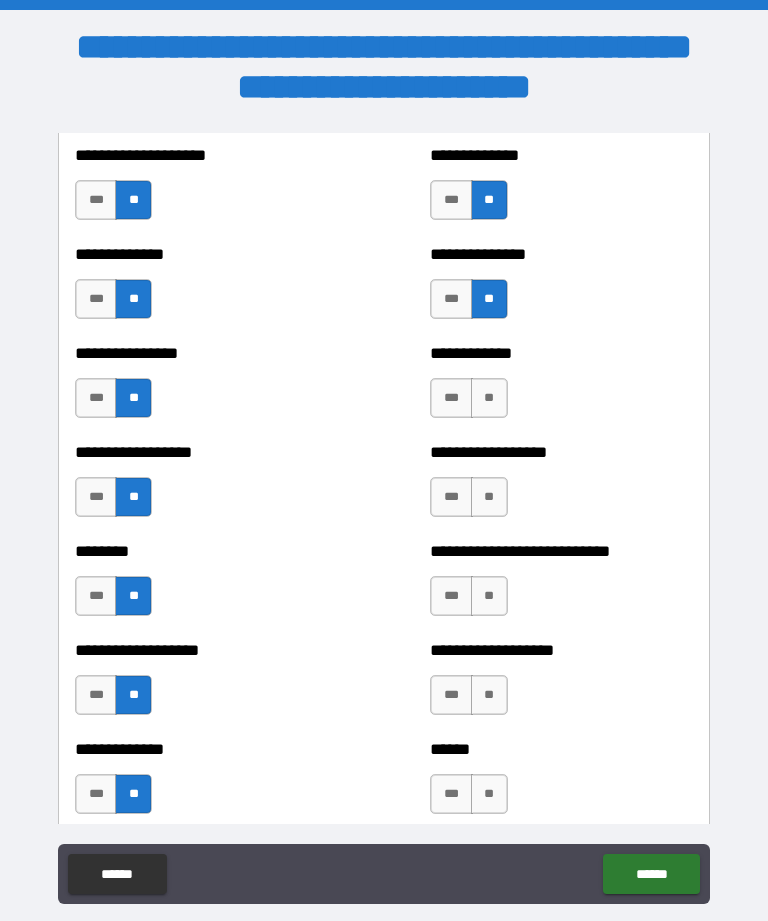click on "**" at bounding box center [489, 398] 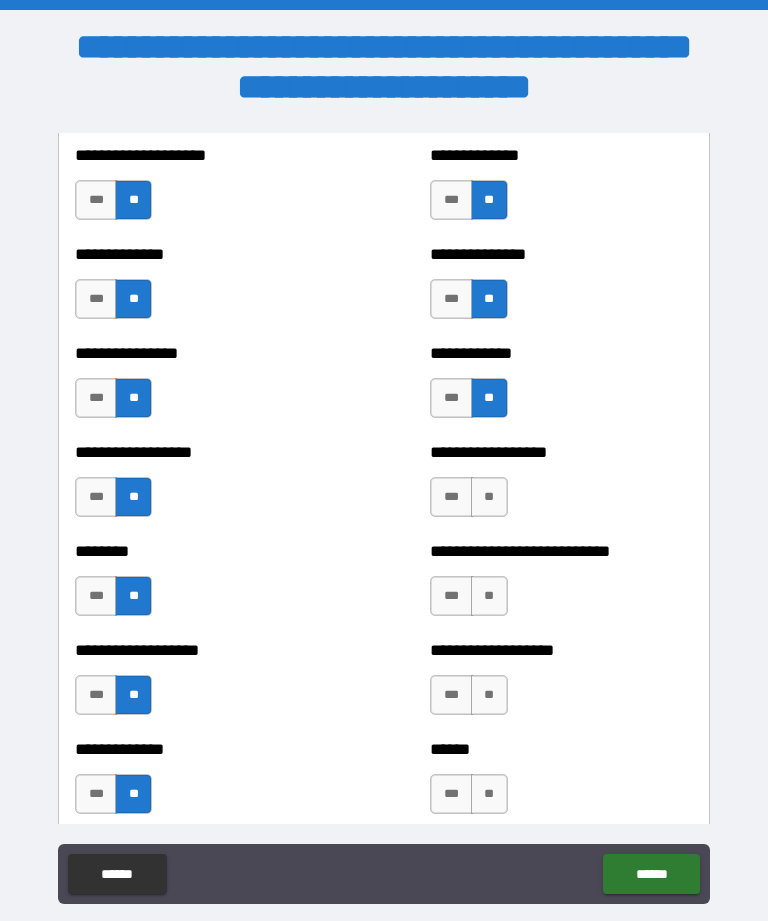 click on "**" at bounding box center (489, 497) 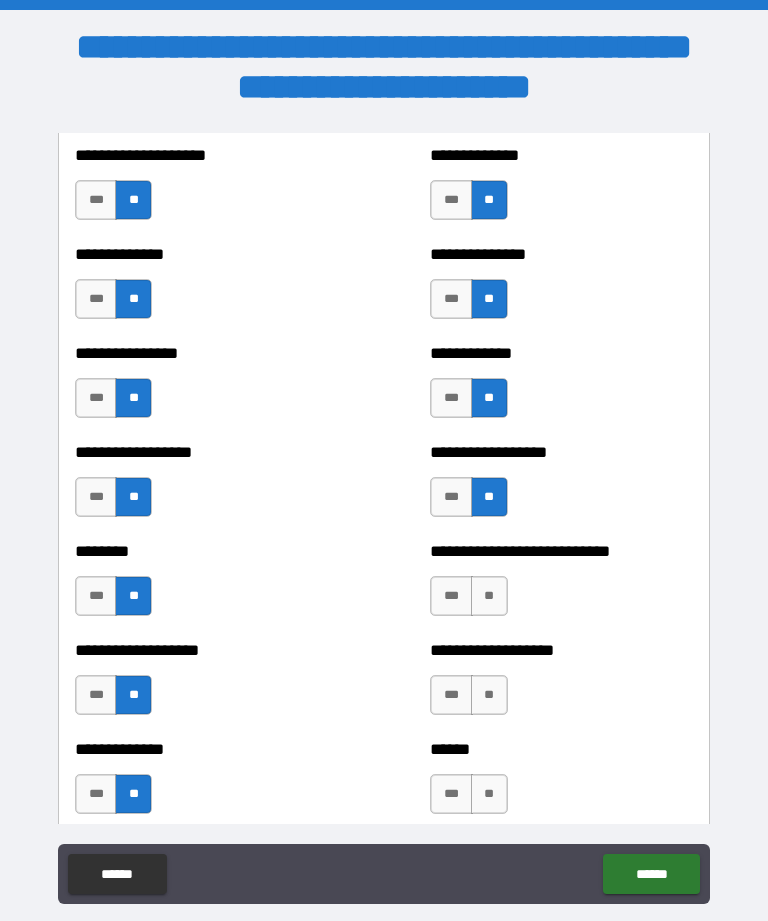click on "**" at bounding box center [489, 596] 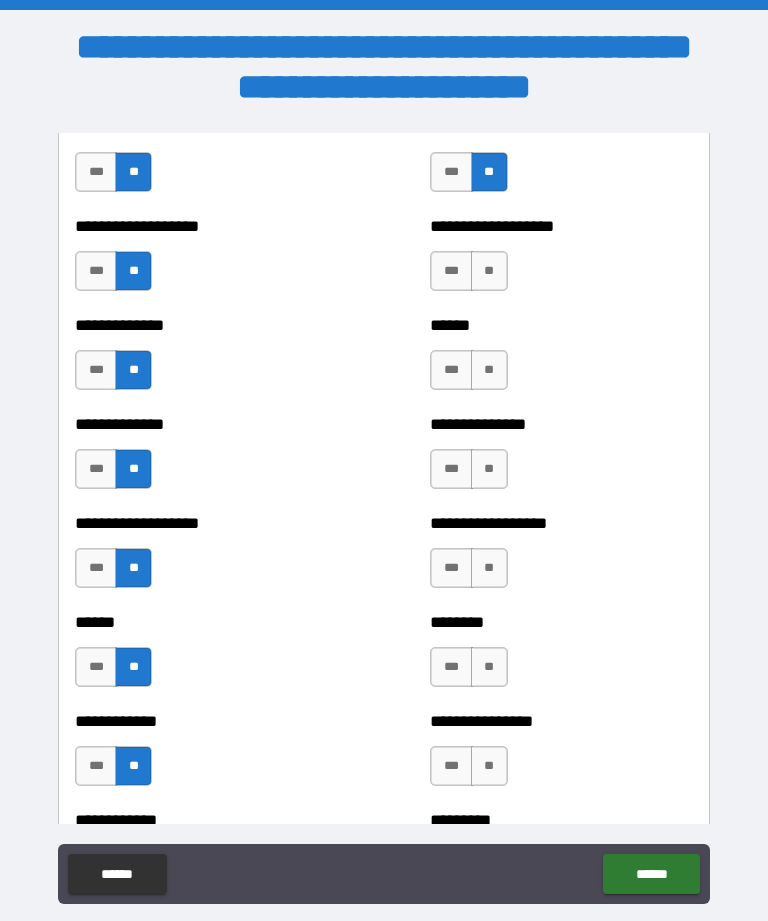 scroll, scrollTop: 4710, scrollLeft: 0, axis: vertical 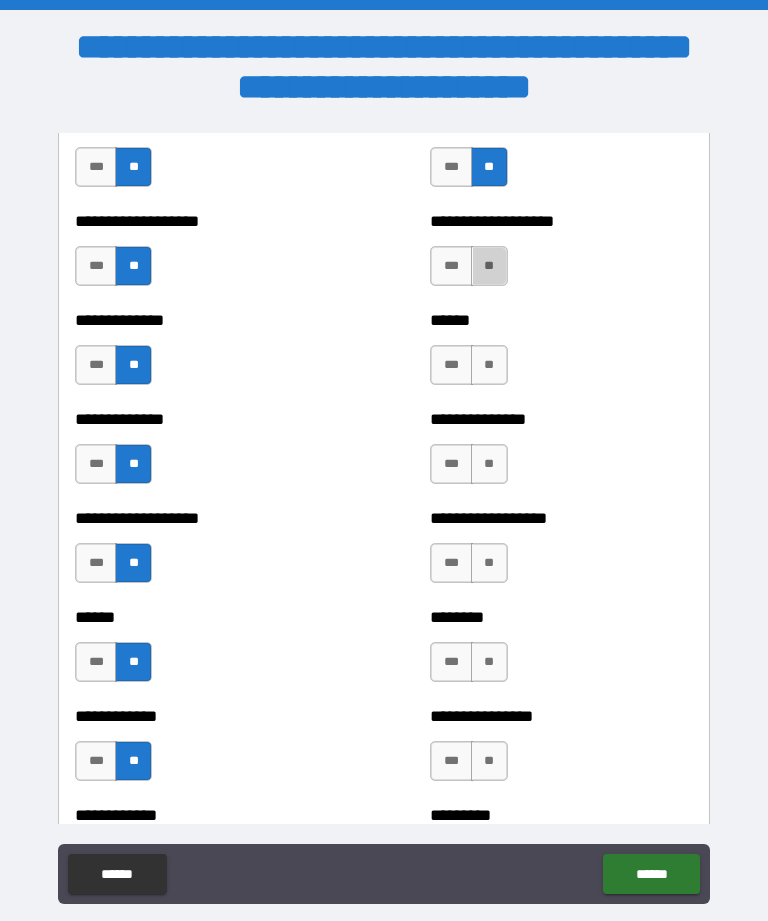 click on "**" at bounding box center [489, 266] 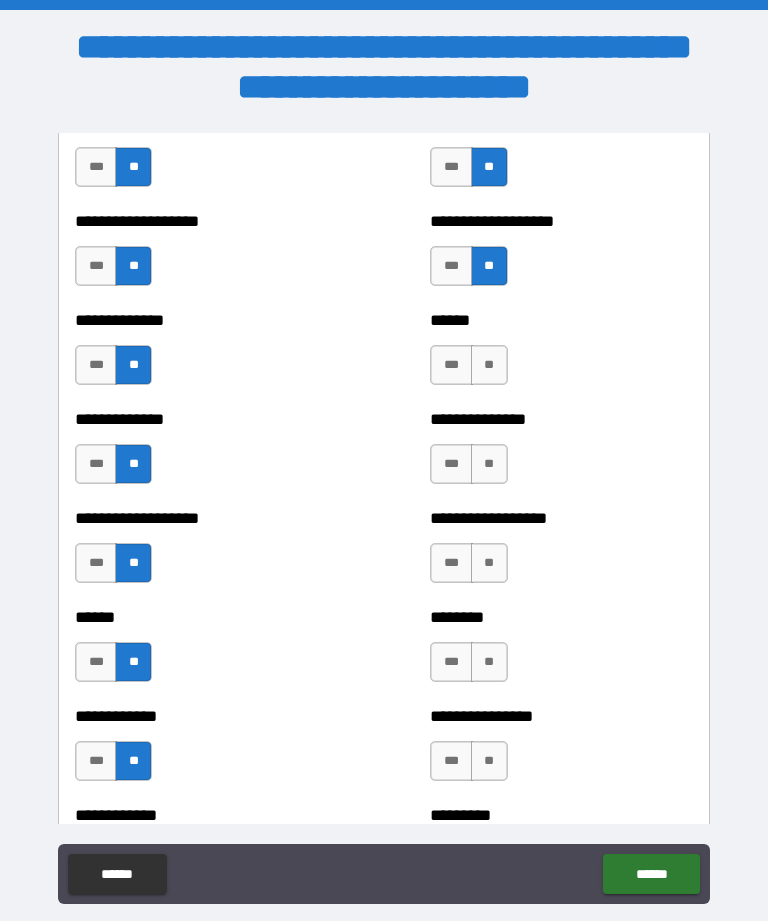 click on "**" at bounding box center (489, 365) 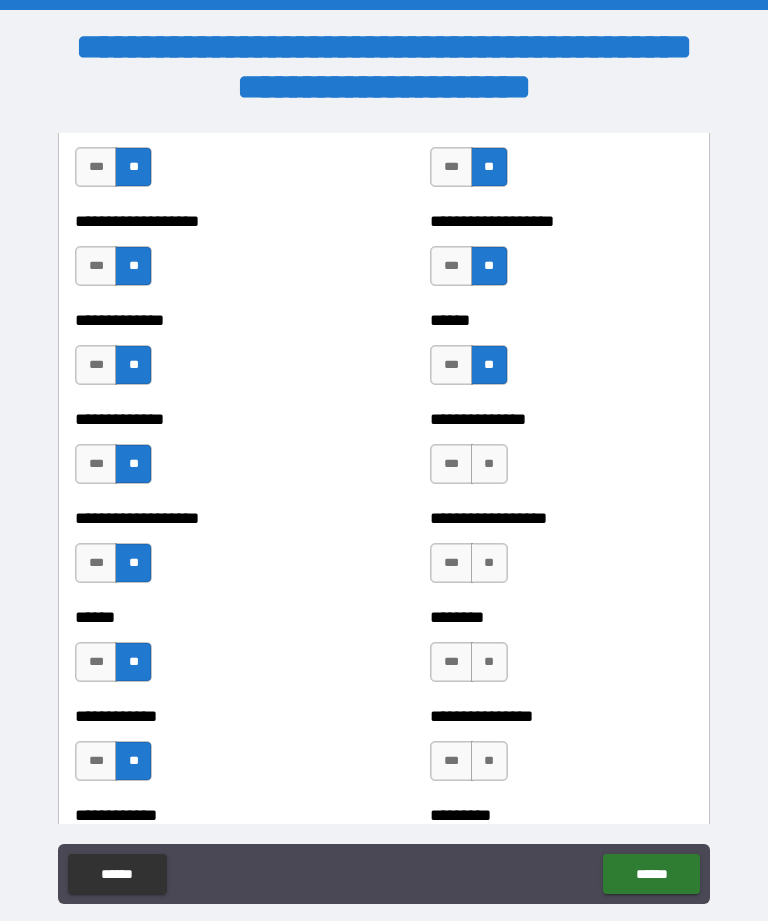 click on "**" at bounding box center (489, 464) 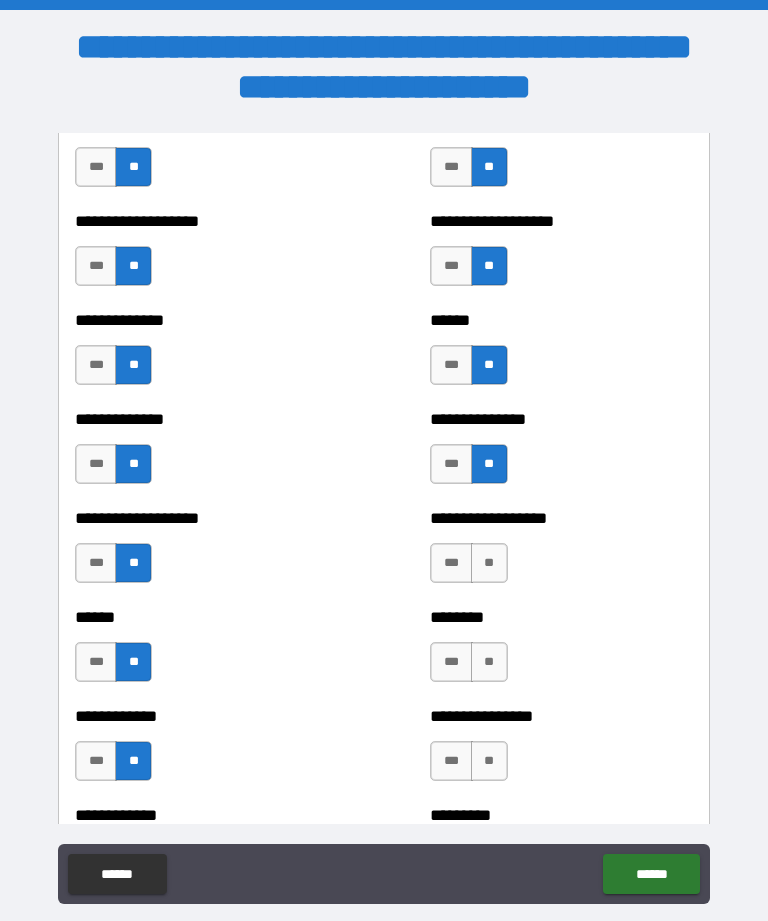 click on "**" at bounding box center [489, 563] 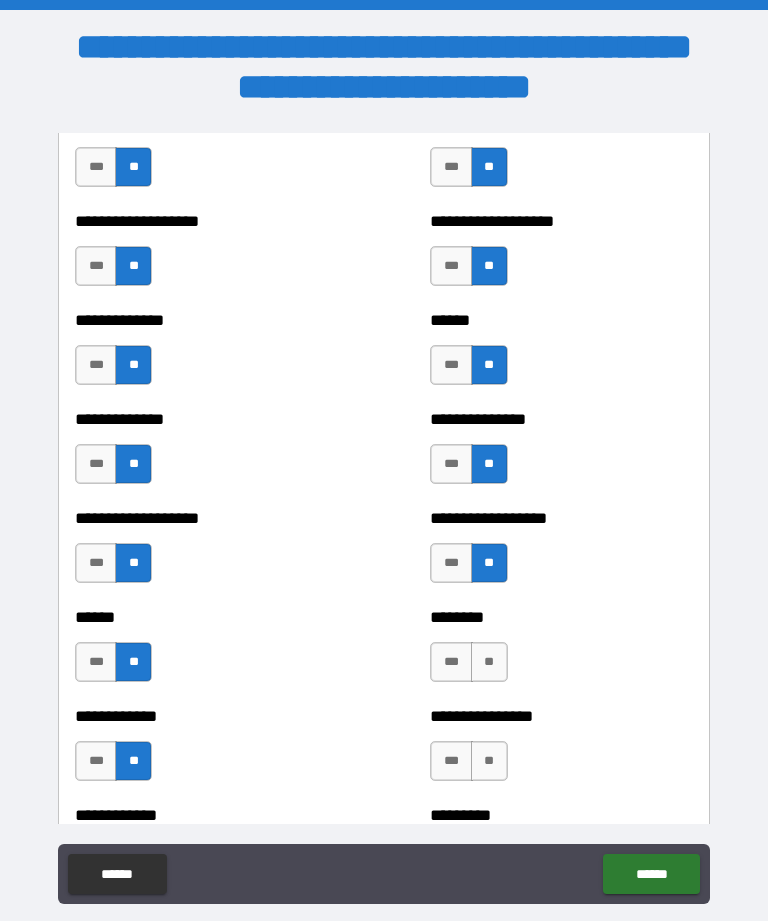 click on "**" at bounding box center (489, 662) 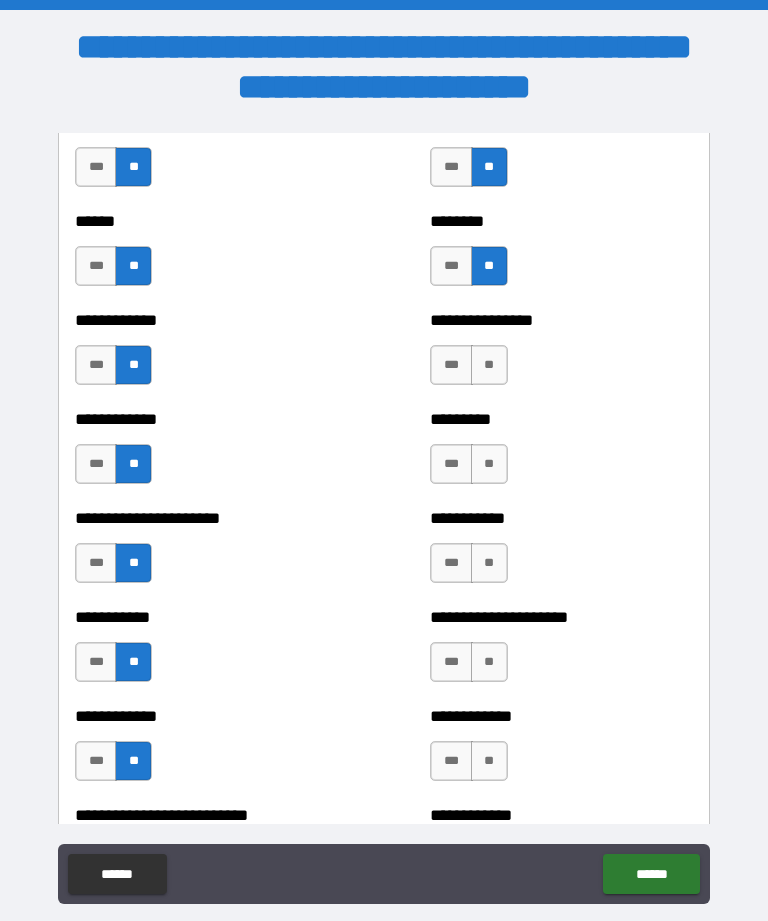 scroll, scrollTop: 5119, scrollLeft: 0, axis: vertical 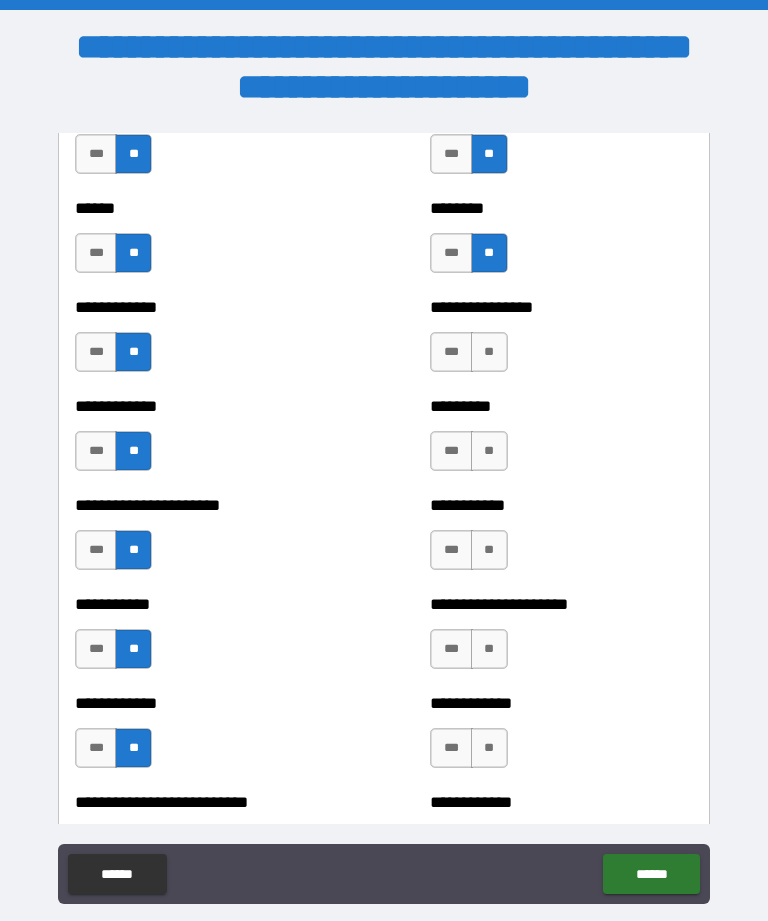 click on "**" at bounding box center (489, 352) 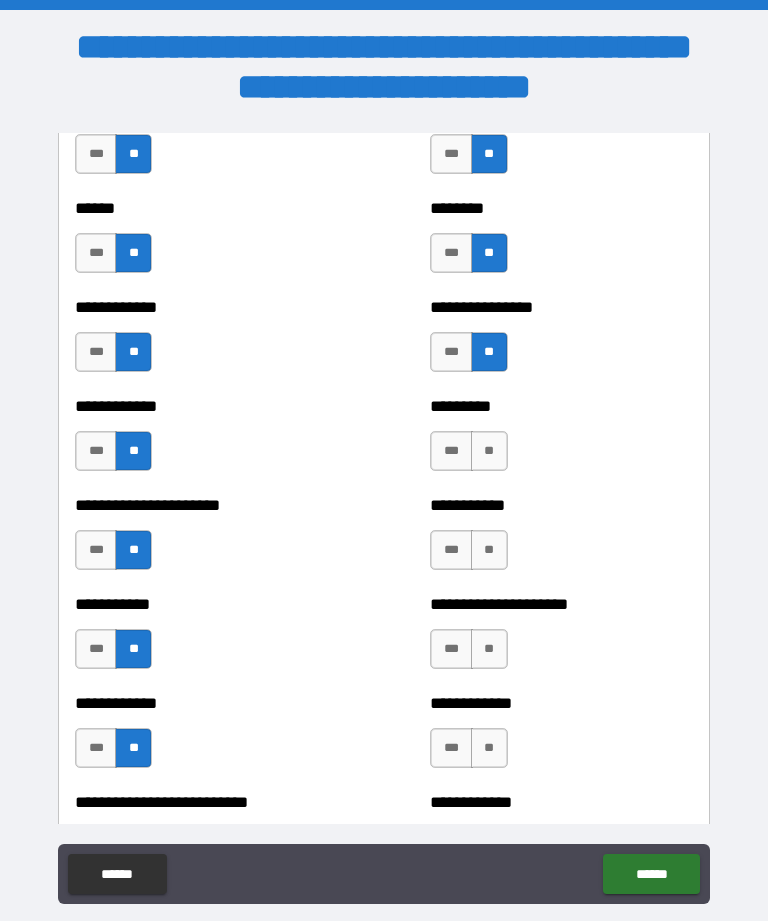 click on "**" at bounding box center [489, 451] 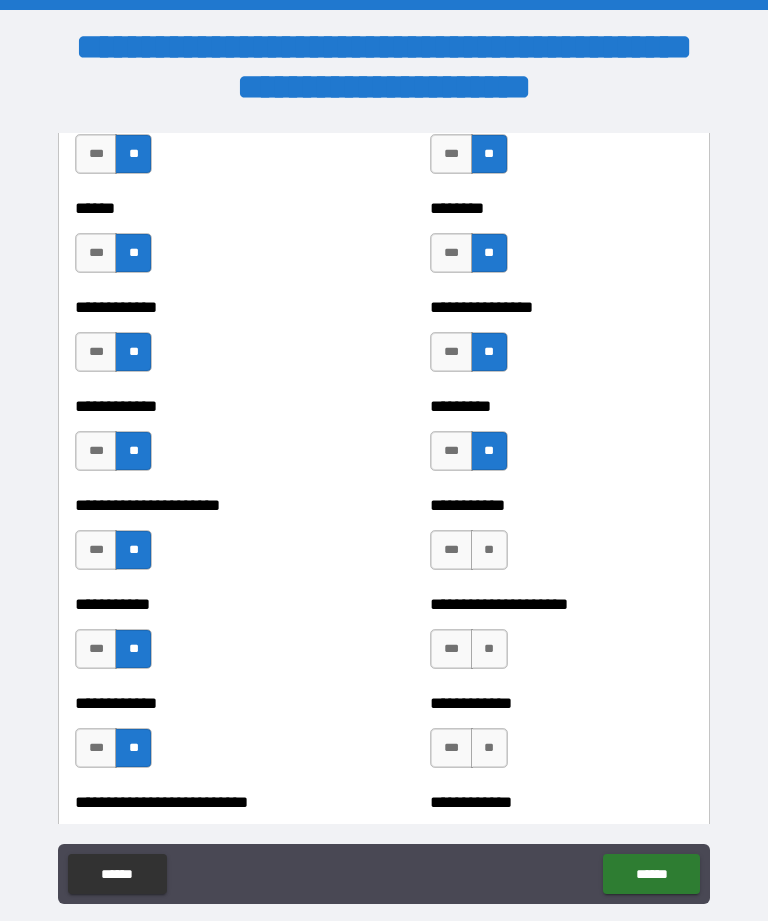 click on "**" at bounding box center [489, 550] 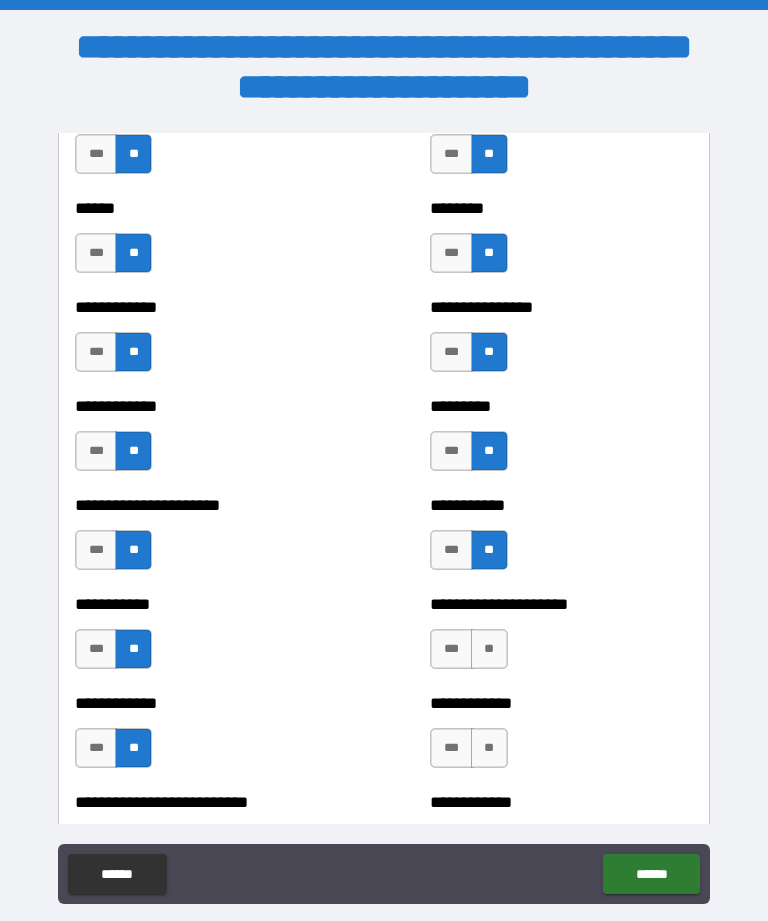 click on "**" at bounding box center (489, 649) 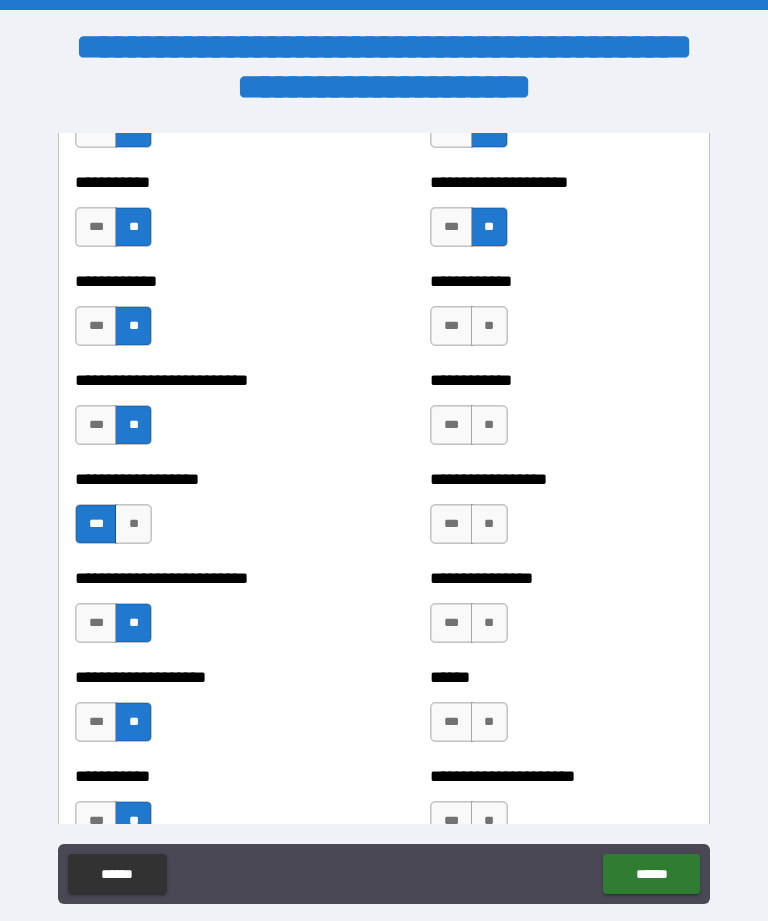 scroll, scrollTop: 5570, scrollLeft: 0, axis: vertical 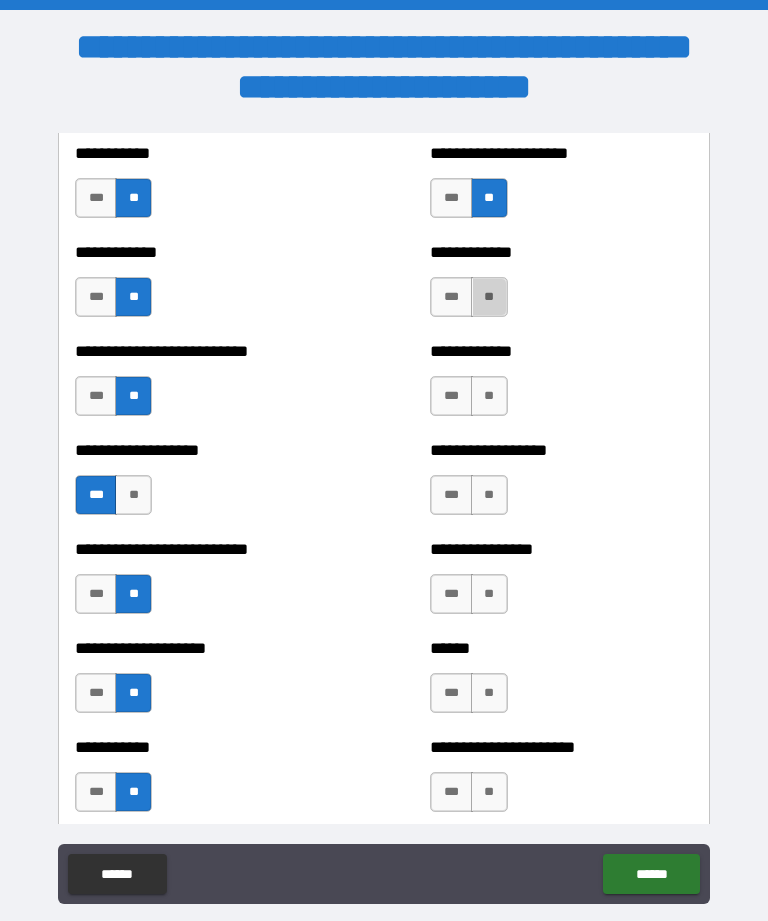 click on "**" at bounding box center (489, 297) 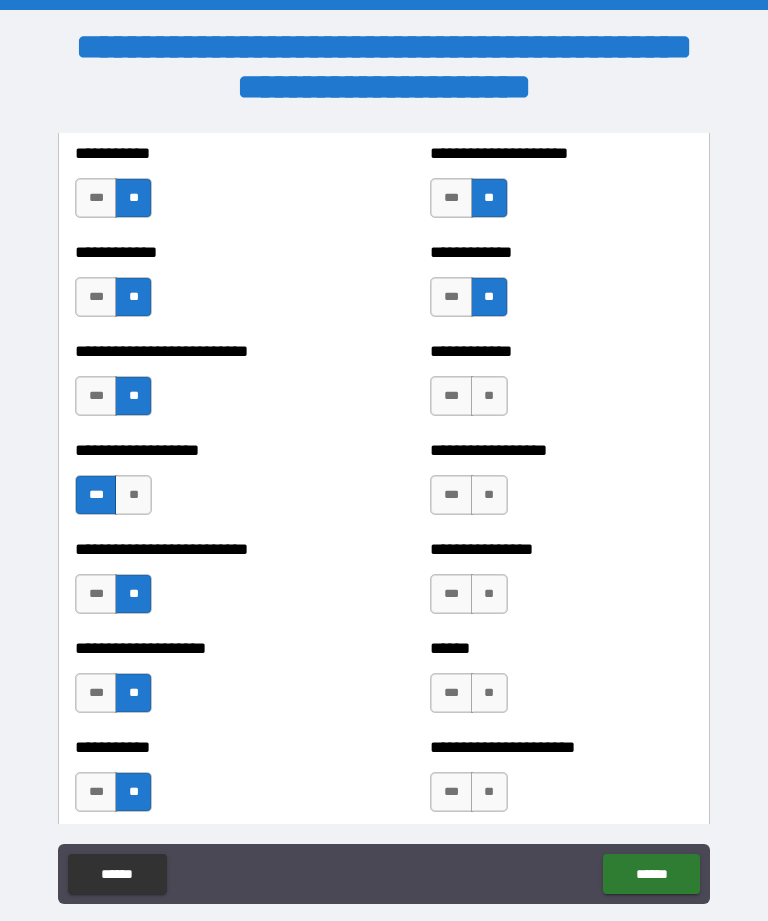 click on "**" at bounding box center [489, 396] 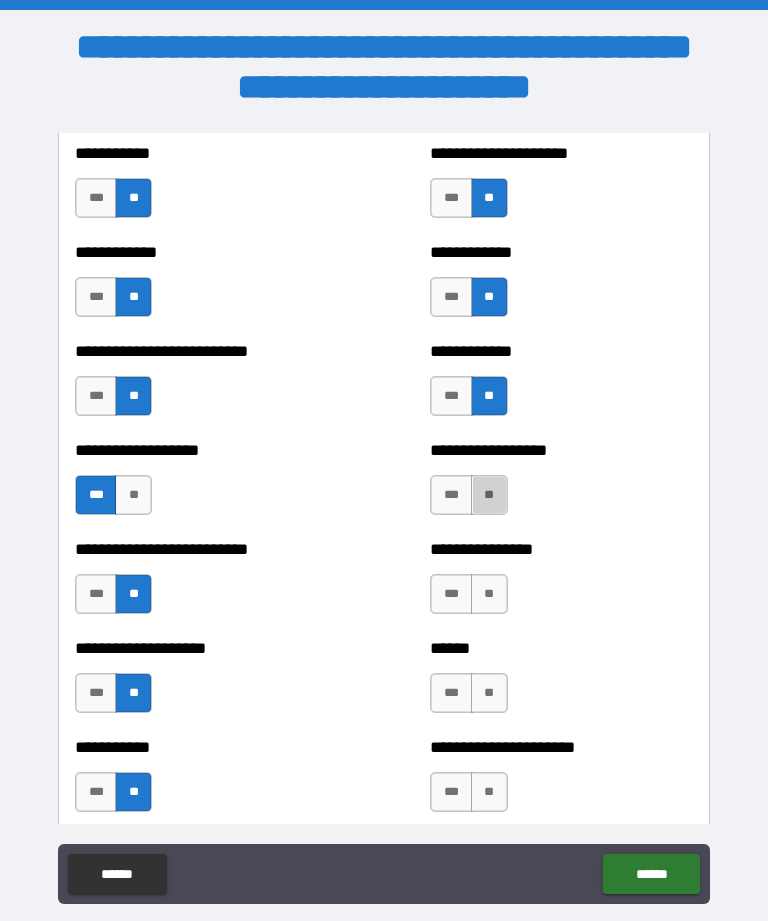 click on "**" at bounding box center [489, 495] 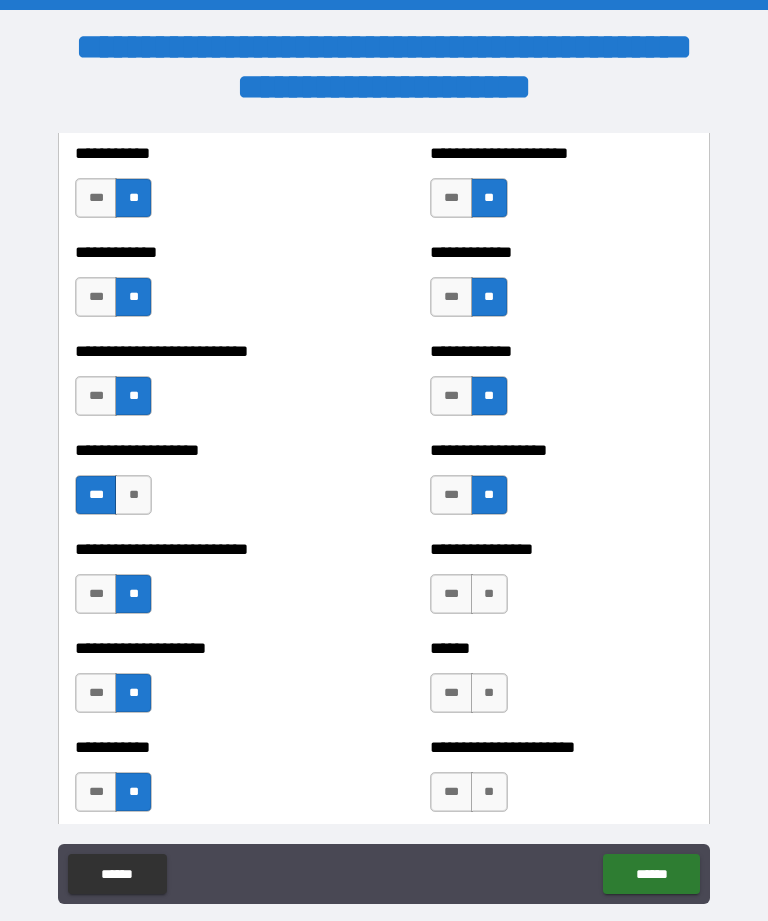 click on "**" at bounding box center (489, 594) 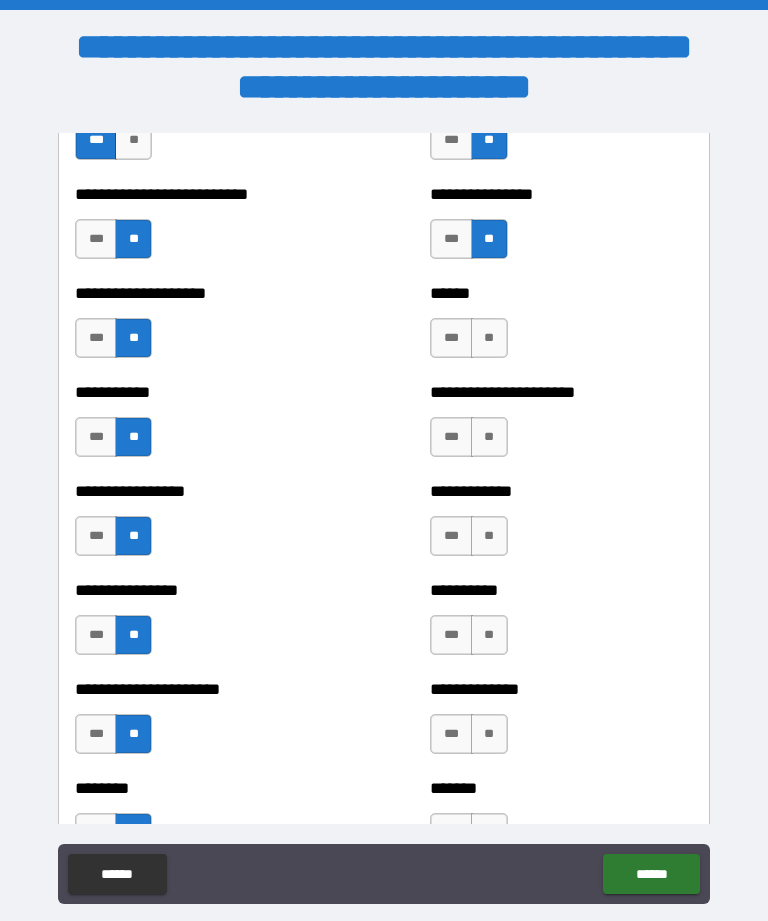 scroll, scrollTop: 5968, scrollLeft: 0, axis: vertical 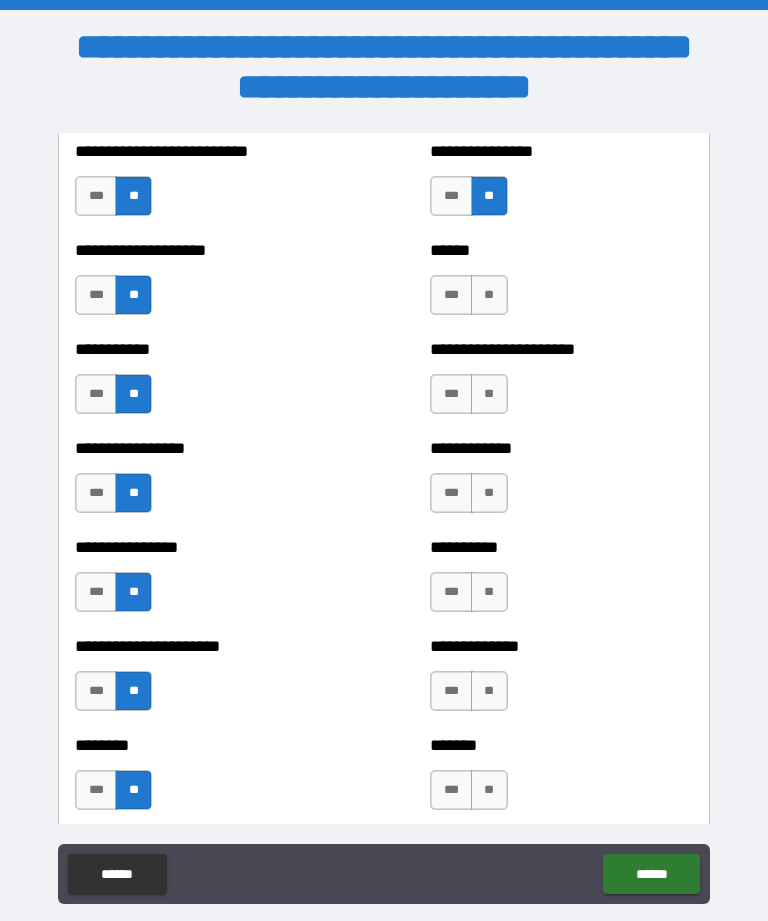 click on "**" at bounding box center (489, 295) 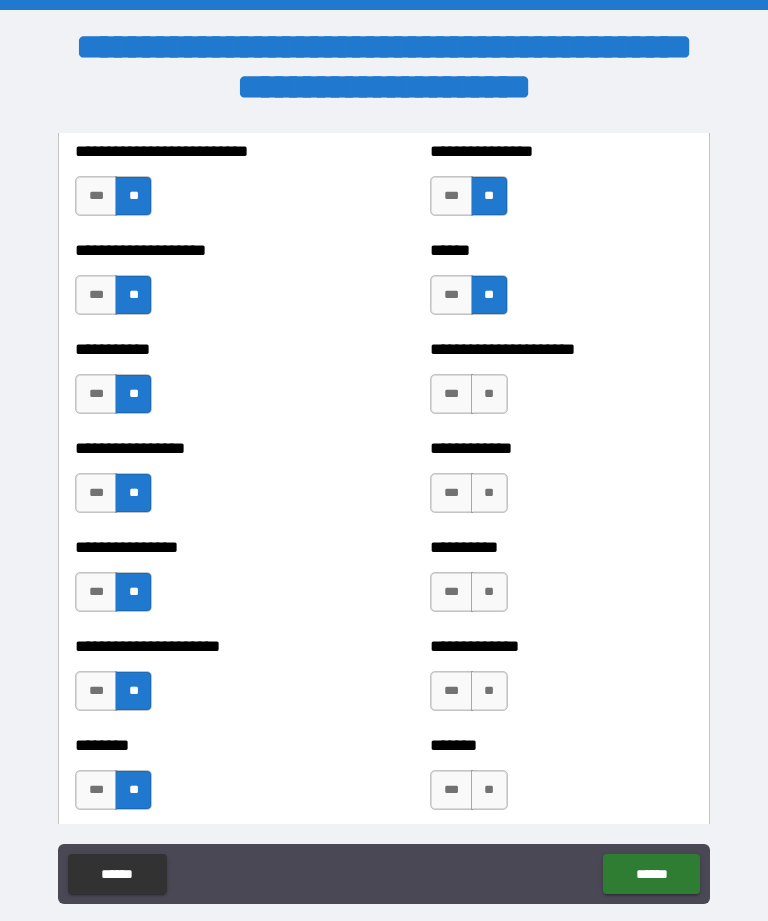 click on "**" at bounding box center (489, 394) 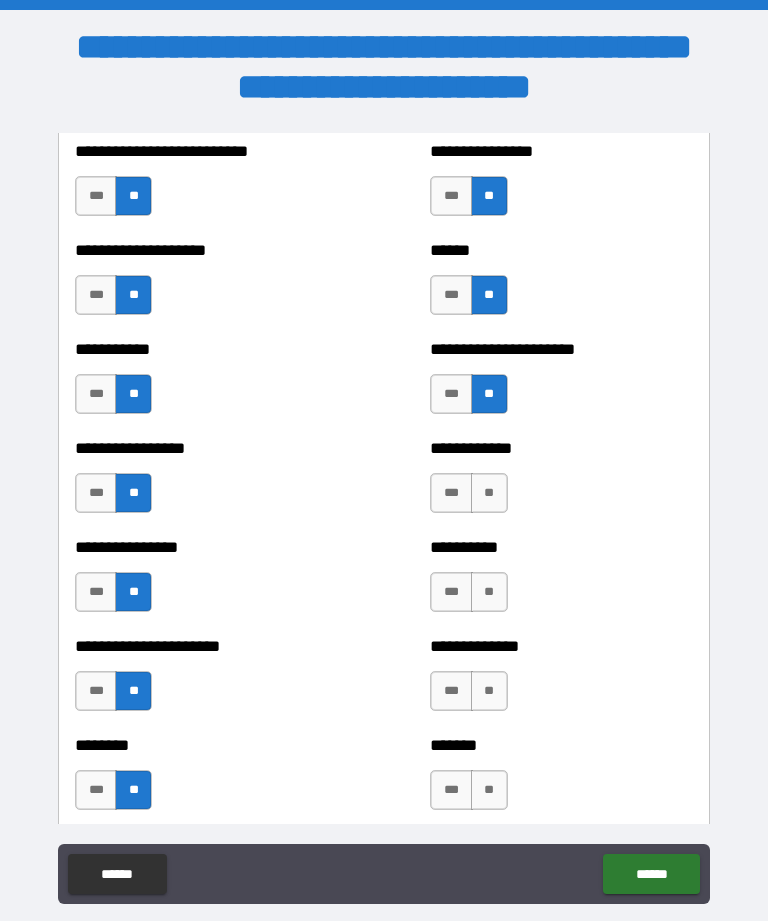 click on "**" at bounding box center [489, 493] 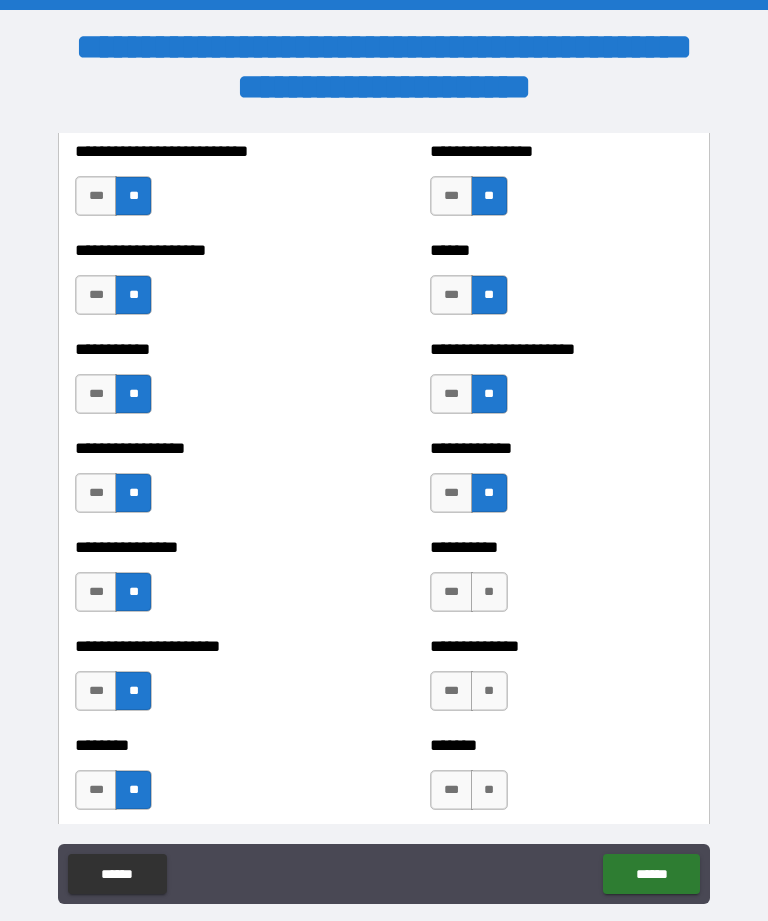 click on "**" at bounding box center [489, 592] 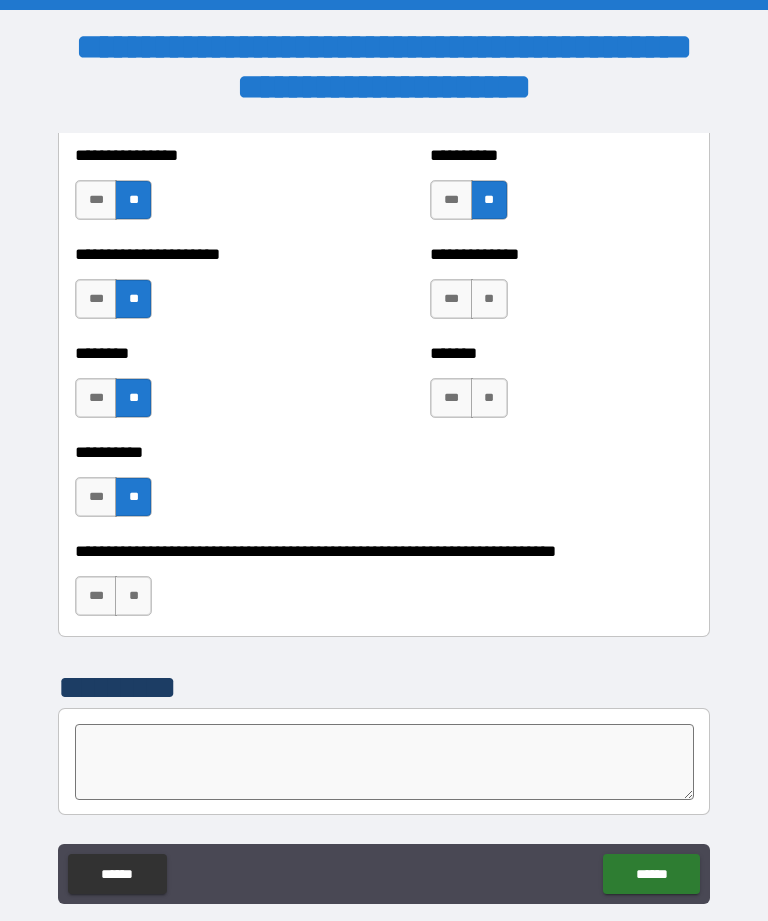 scroll, scrollTop: 6378, scrollLeft: 0, axis: vertical 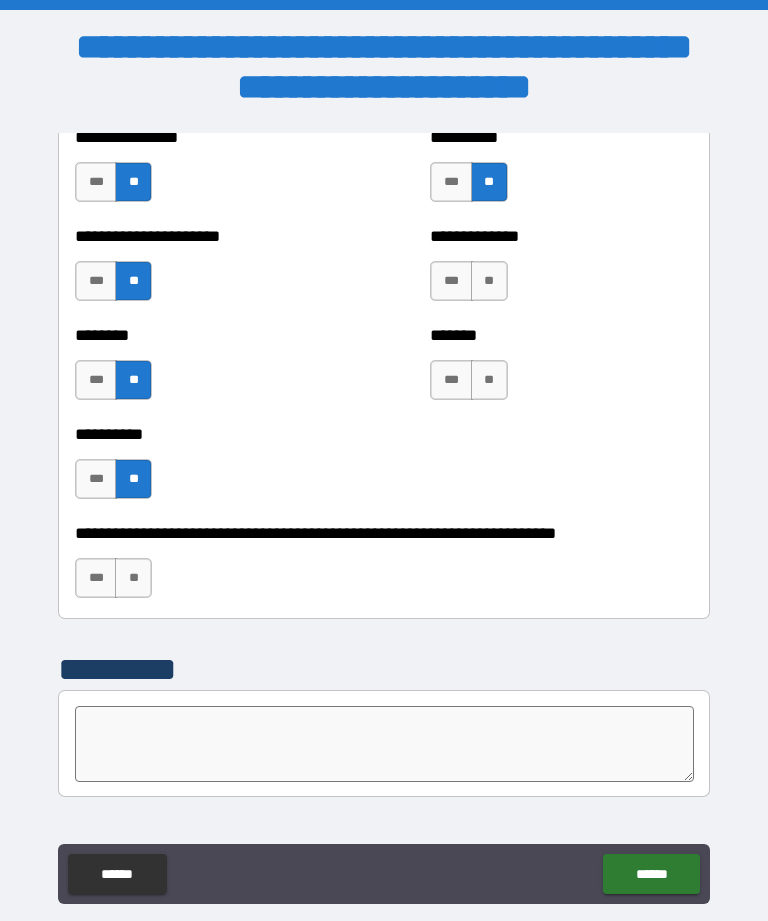 click on "**" at bounding box center [489, 281] 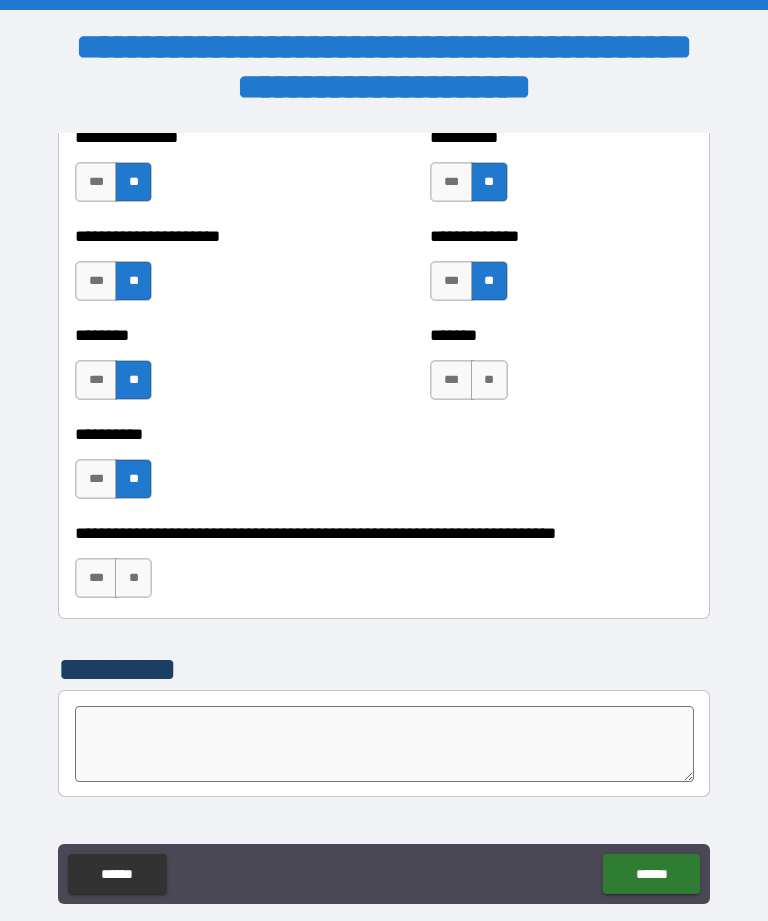 click on "**" at bounding box center (489, 380) 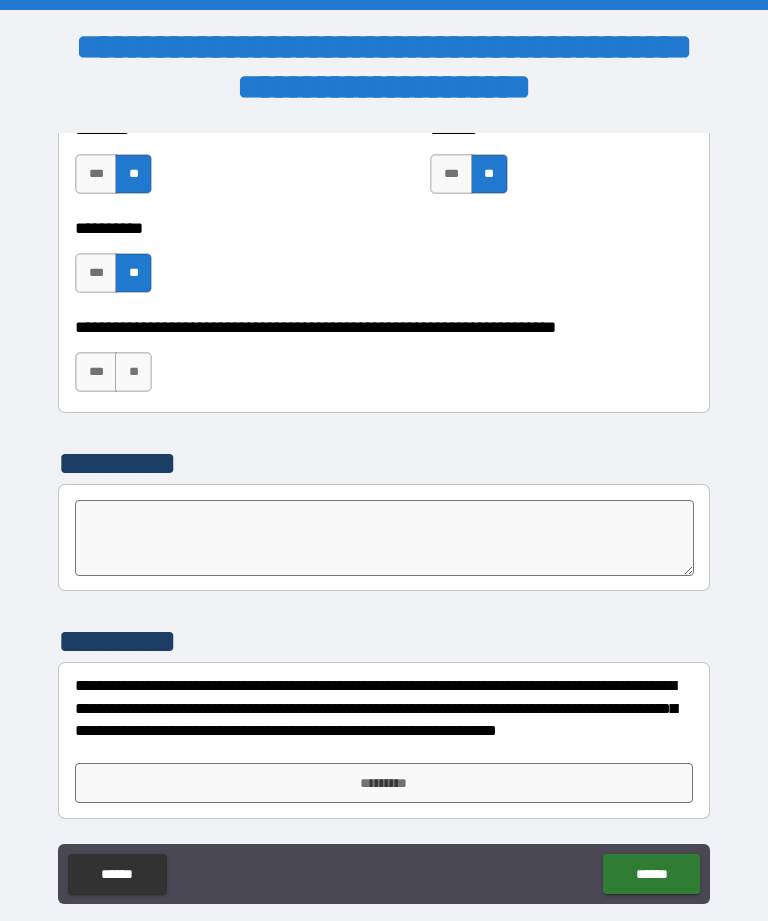 scroll, scrollTop: 6584, scrollLeft: 0, axis: vertical 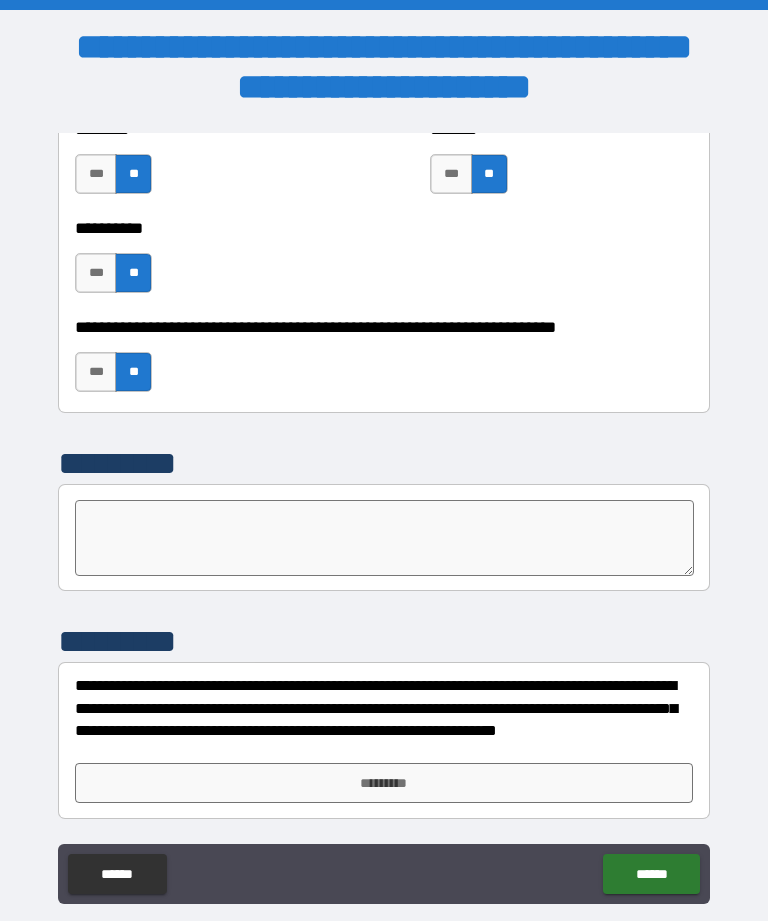 click on "*********" at bounding box center [384, 783] 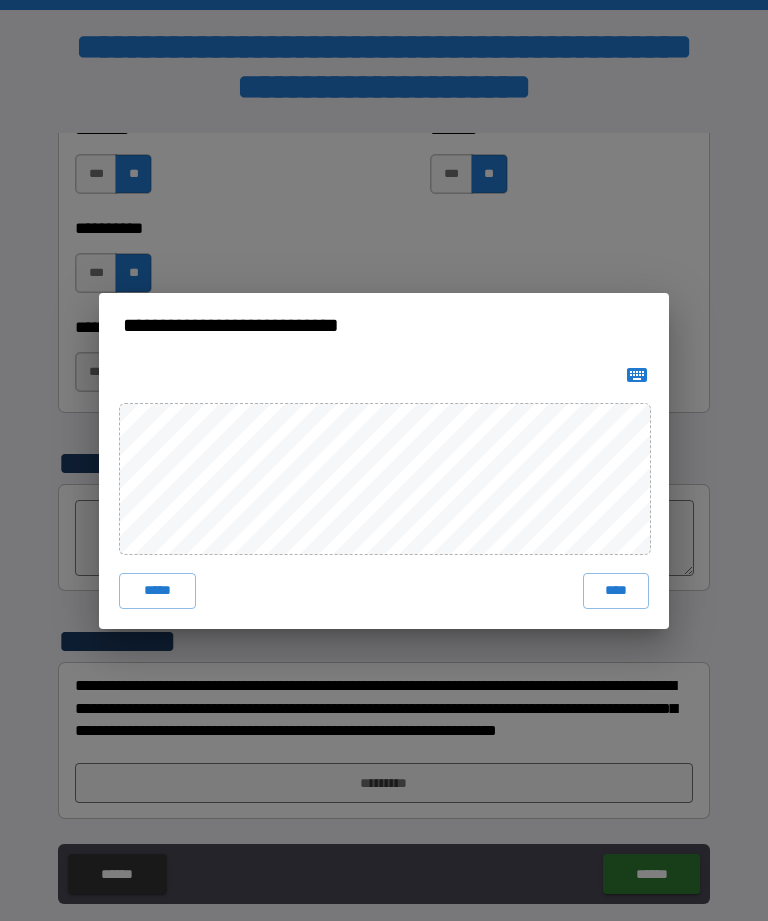 click on "****" at bounding box center [616, 591] 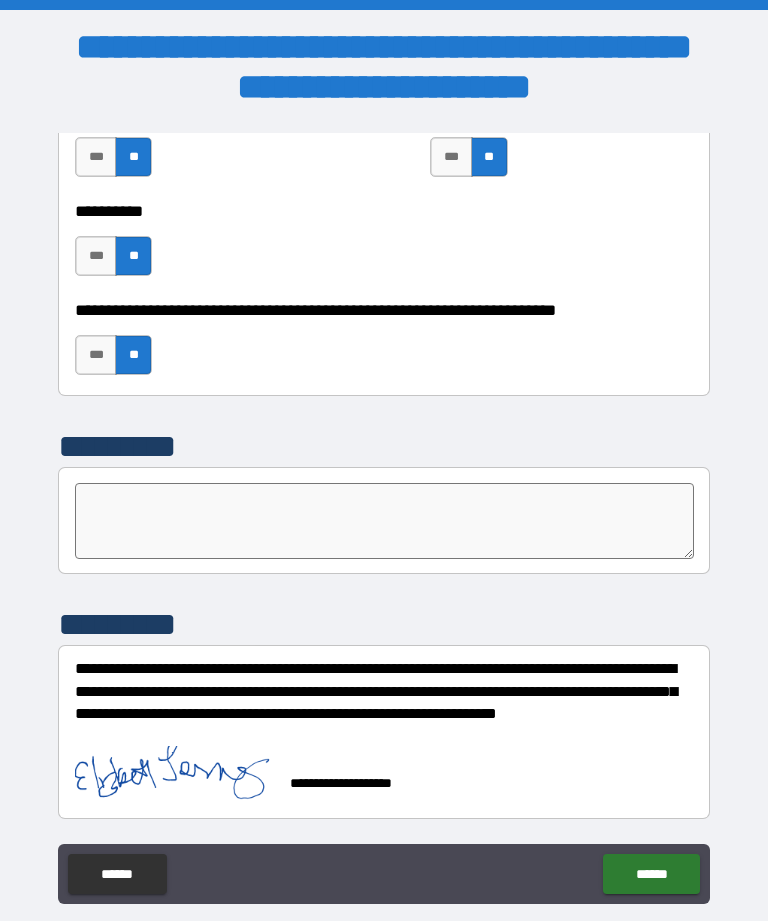 scroll, scrollTop: 6601, scrollLeft: 0, axis: vertical 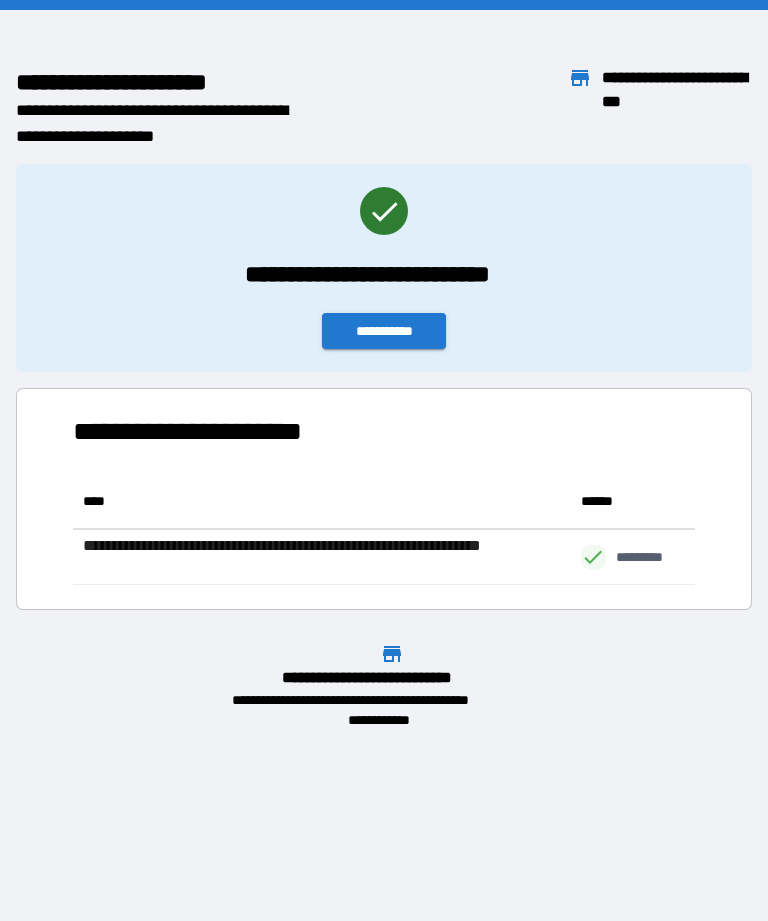 click on "**********" at bounding box center [384, 331] 